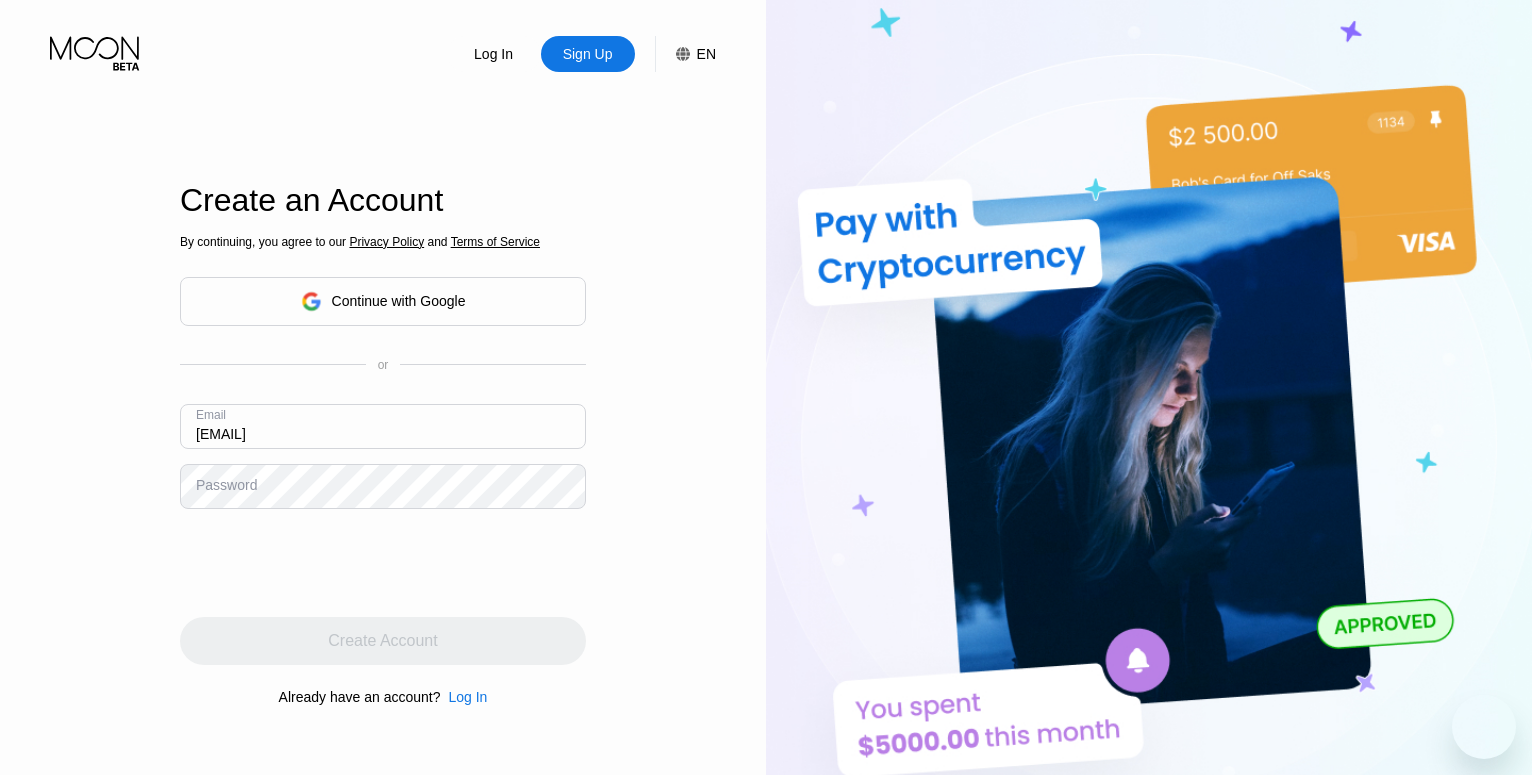 scroll, scrollTop: 0, scrollLeft: 0, axis: both 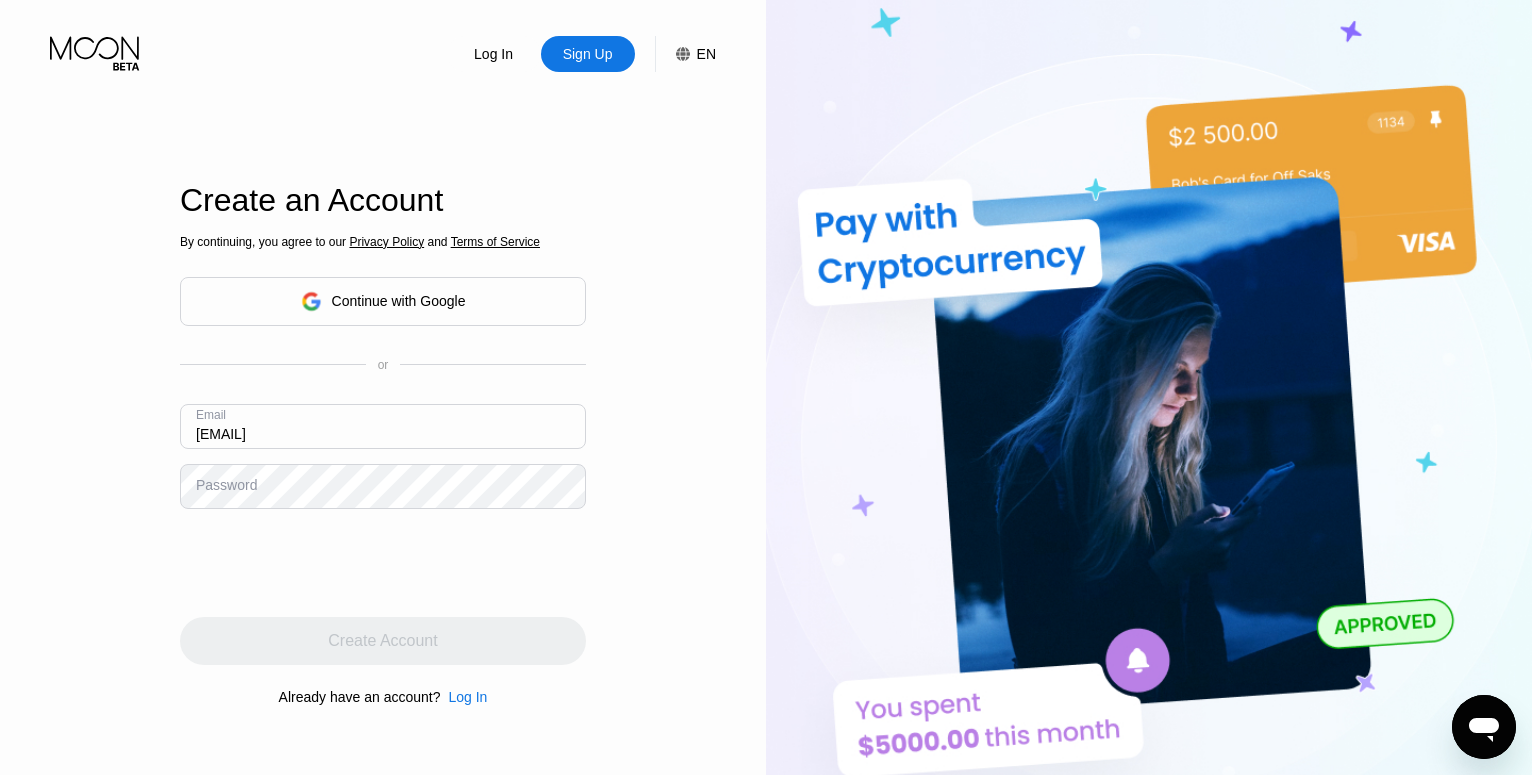 type on "[EMAIL]" 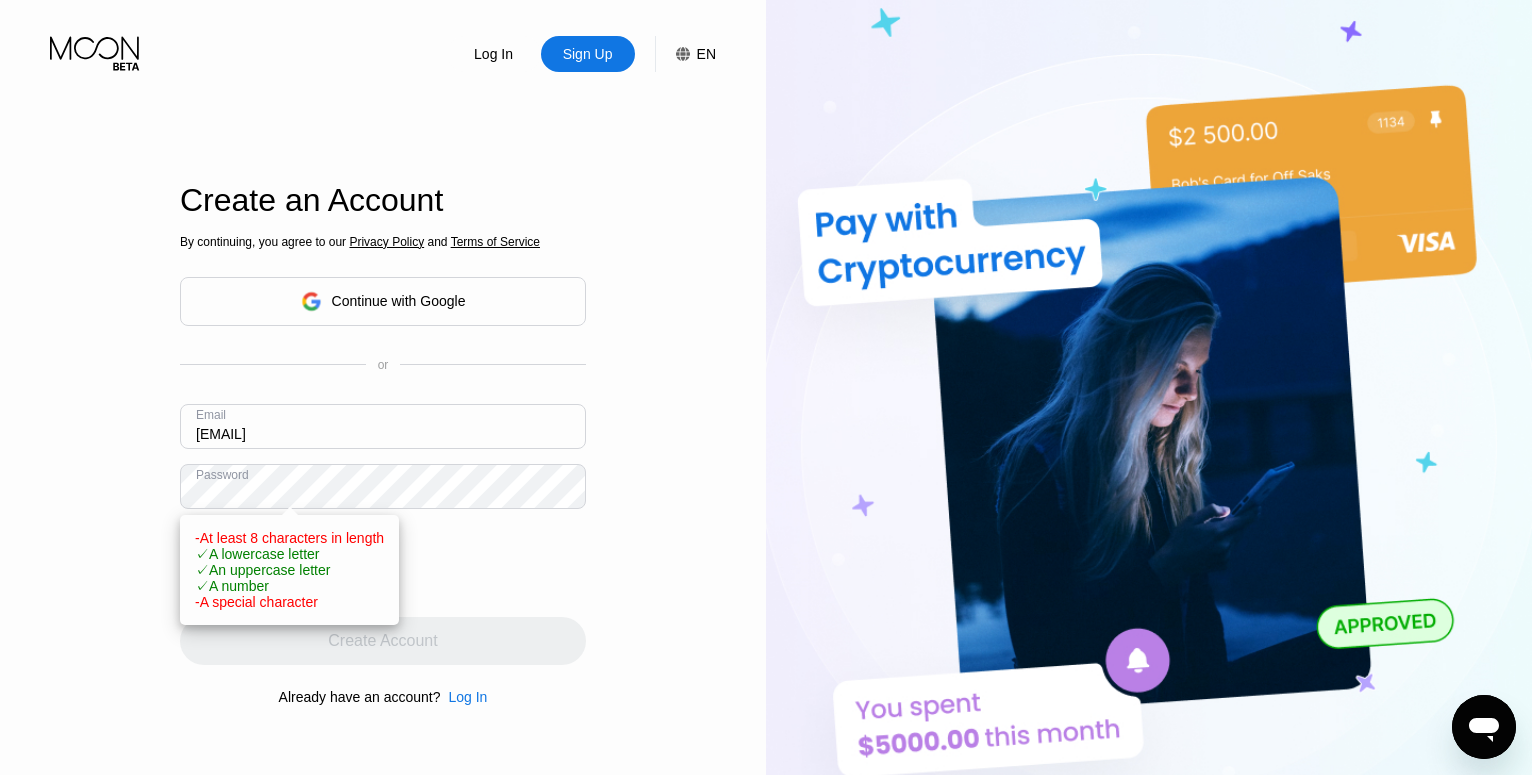 click on "✓  A lowercase letter" at bounding box center [257, 554] 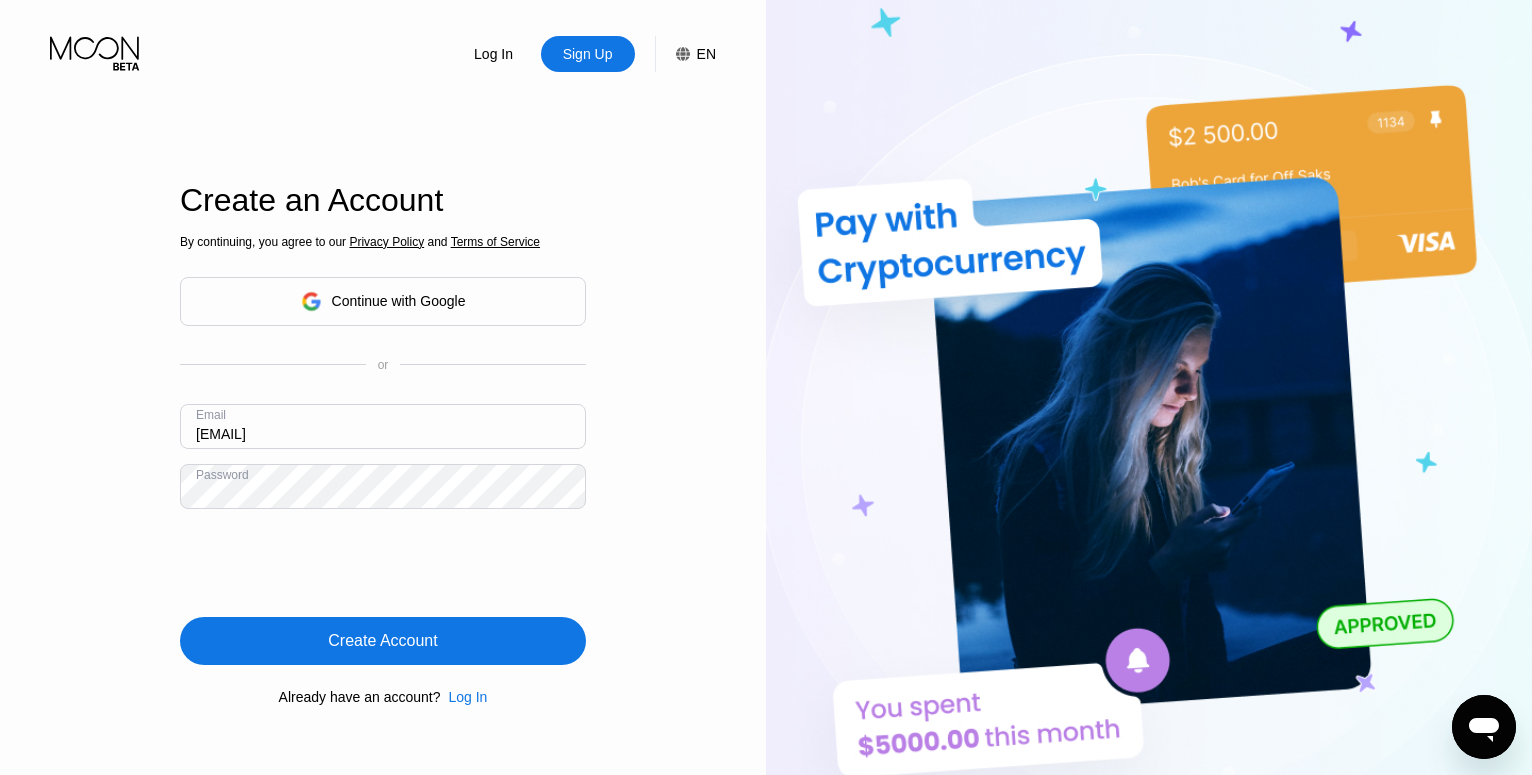 click on "Create Account" at bounding box center (382, 641) 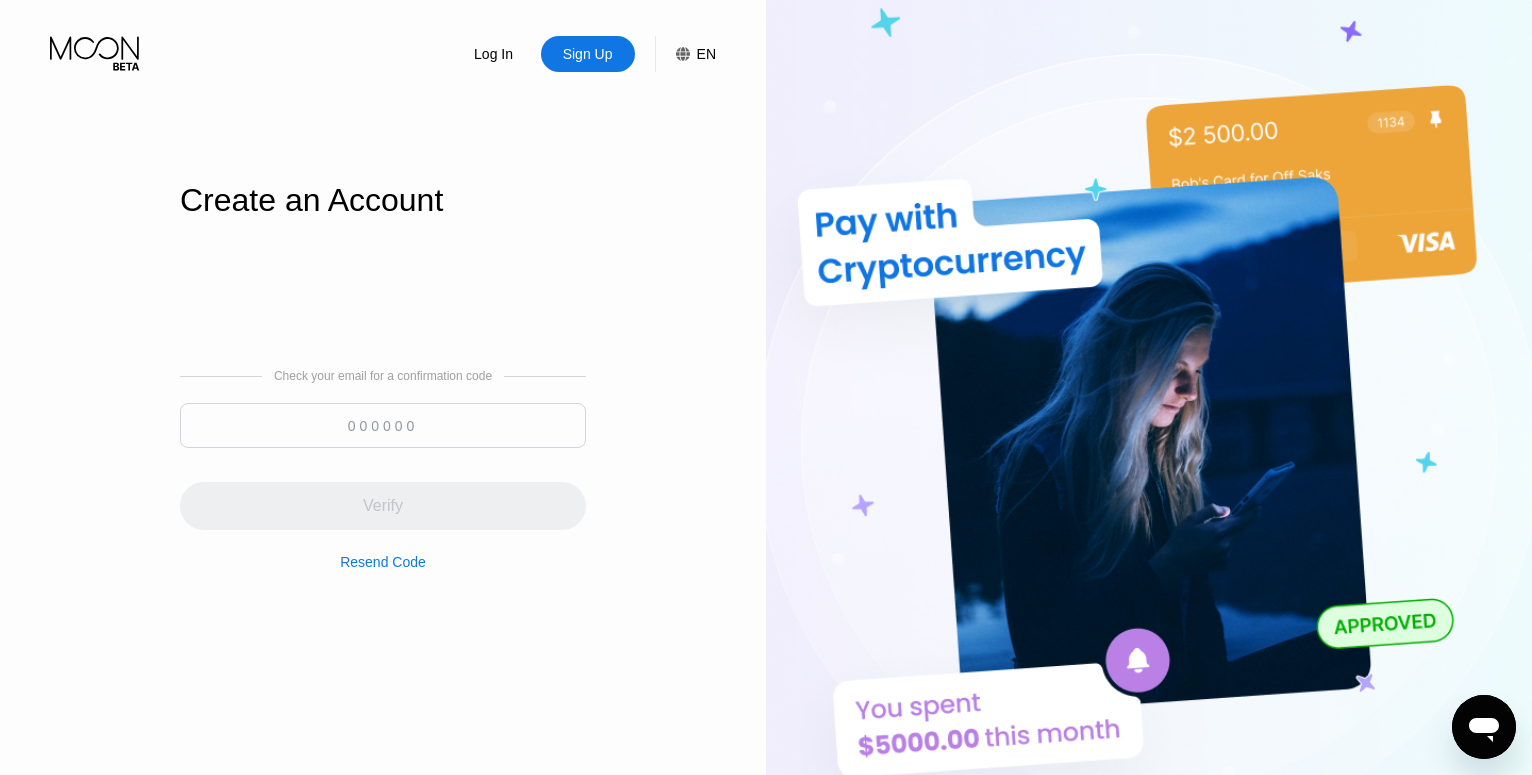 click at bounding box center (383, 425) 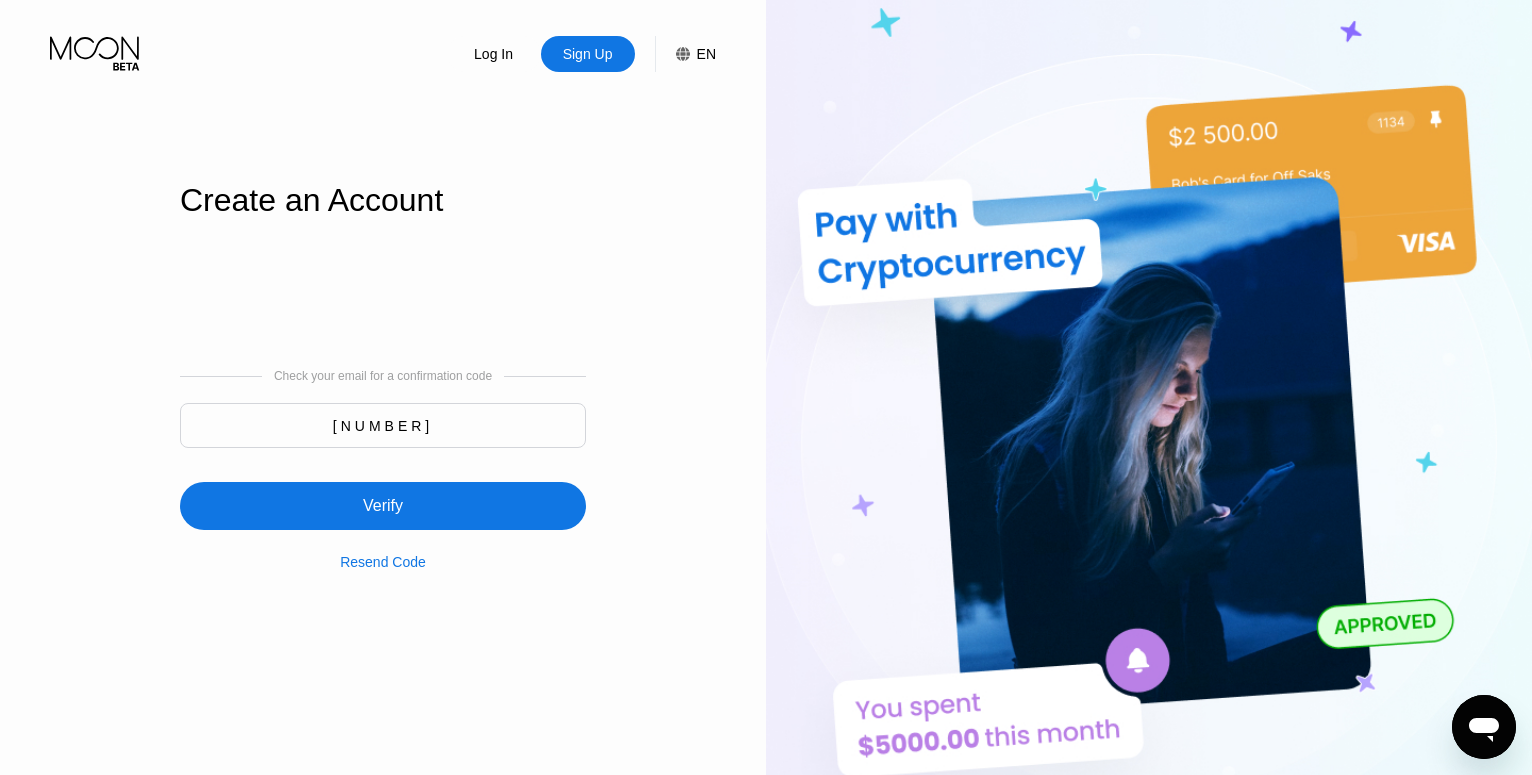 type on "603865" 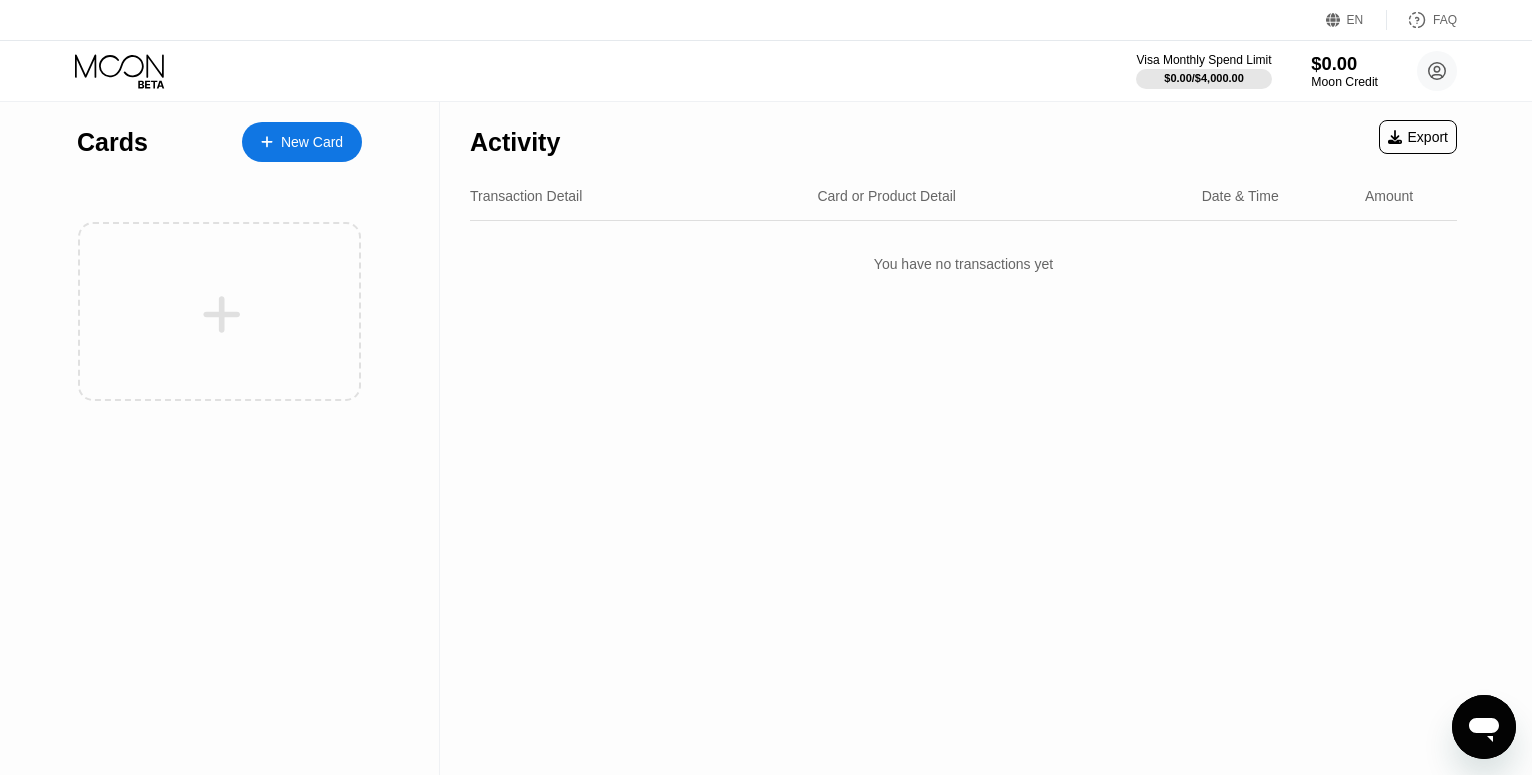click on "Moon Credit" at bounding box center [1344, 82] 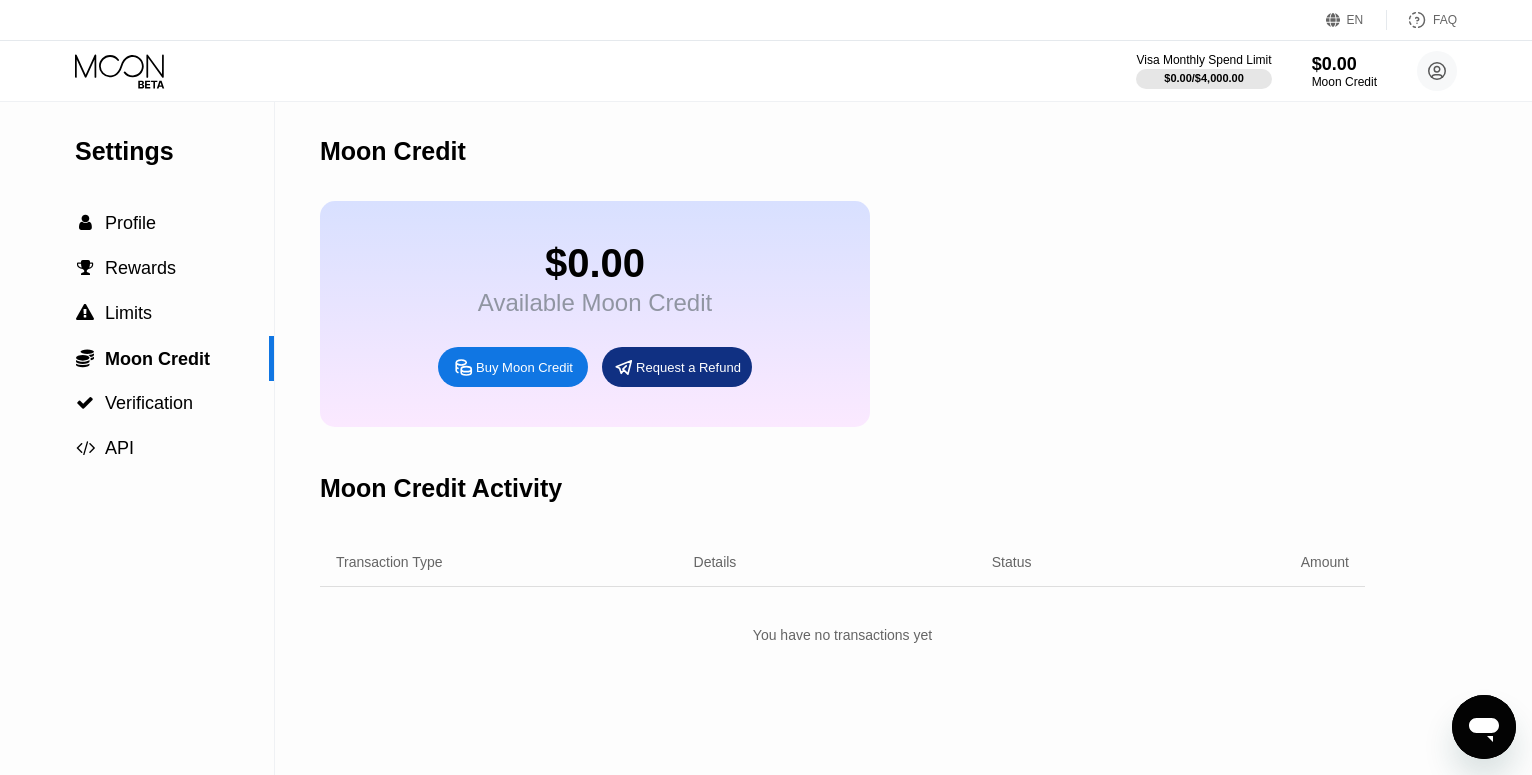click on "Buy Moon Credit" at bounding box center (524, 367) 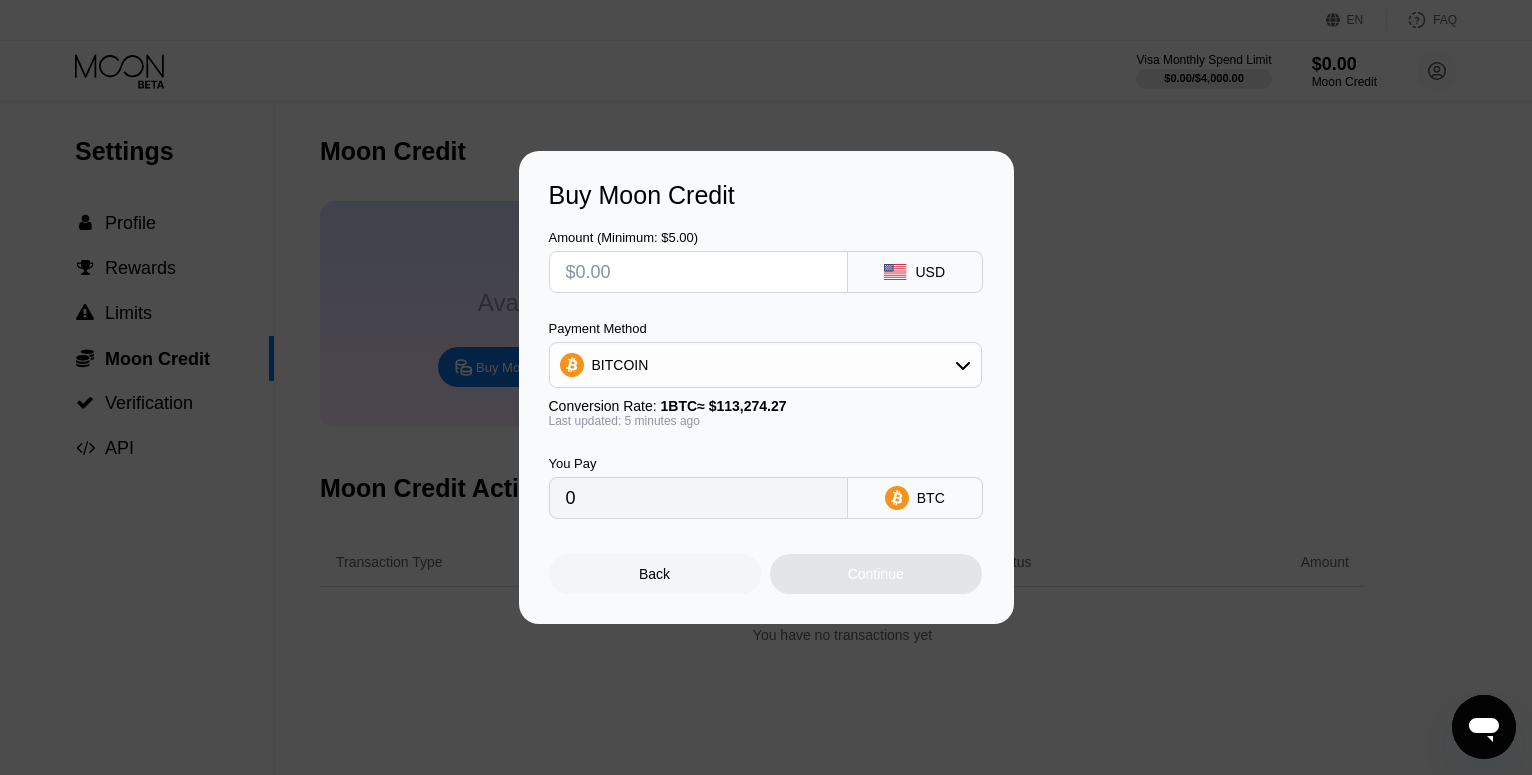 click on "BITCOIN" at bounding box center [765, 365] 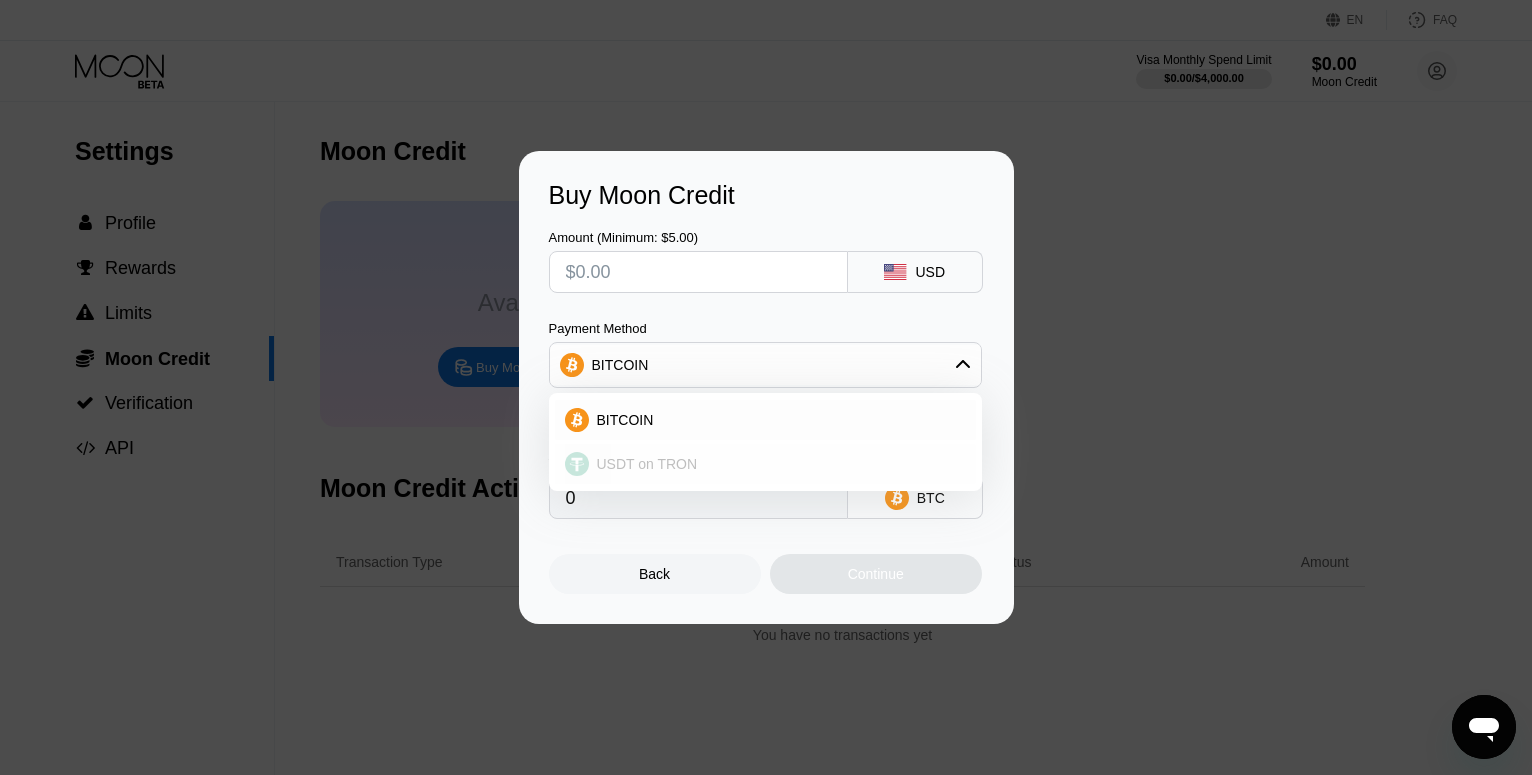 click on "USDT on TRON" at bounding box center (647, 464) 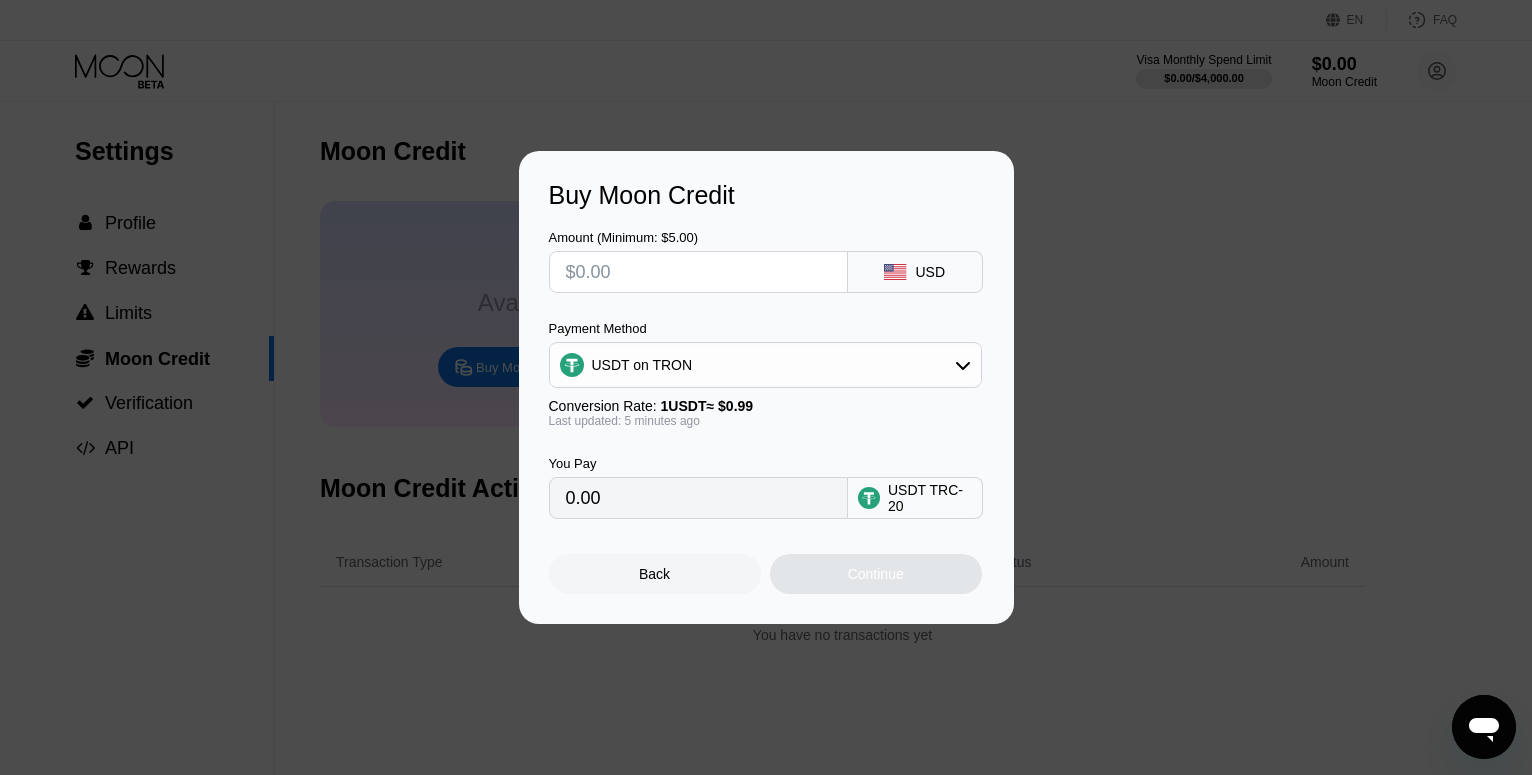 click at bounding box center [698, 272] 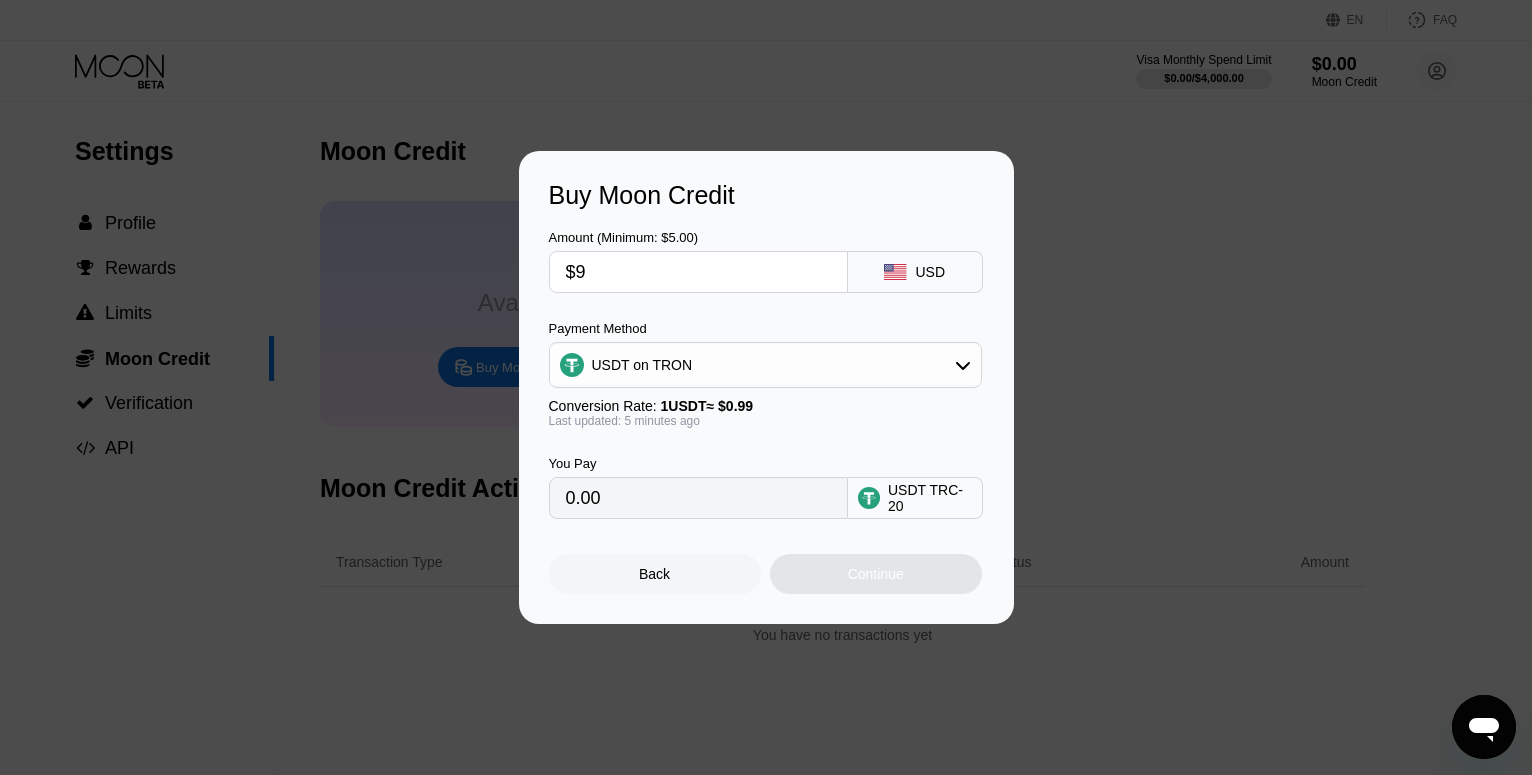 type on "9.09" 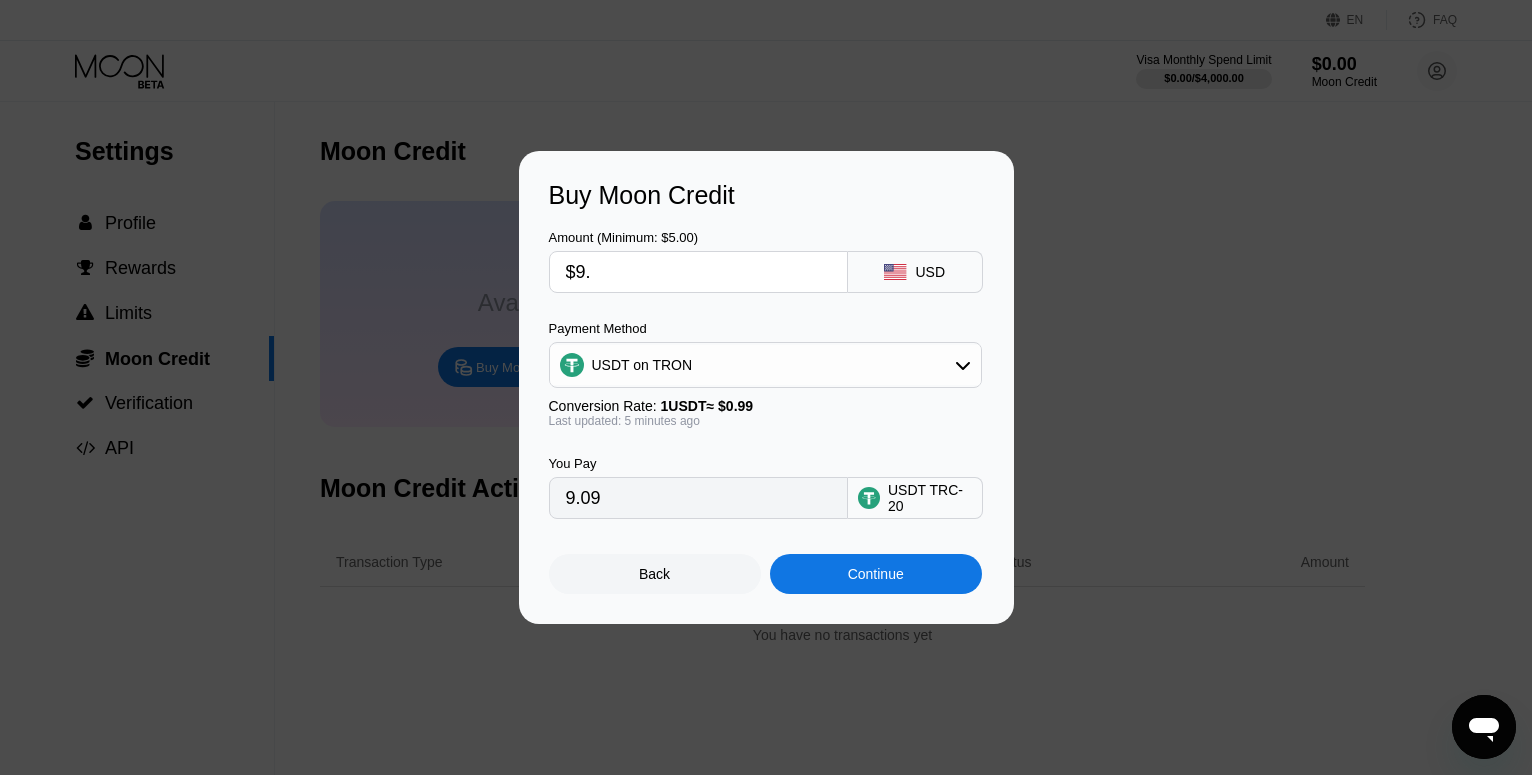 type on "$9.5" 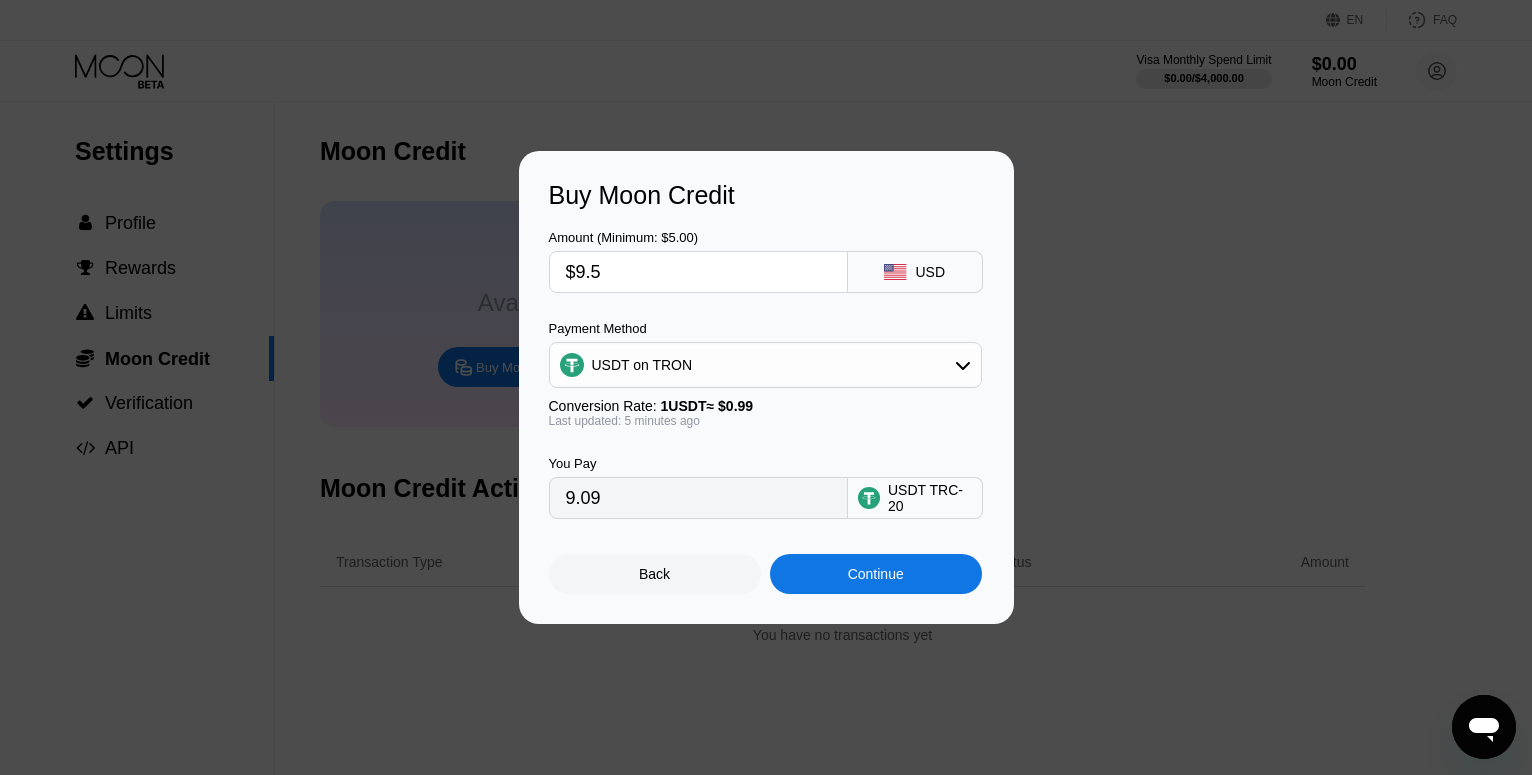 type on "9.60" 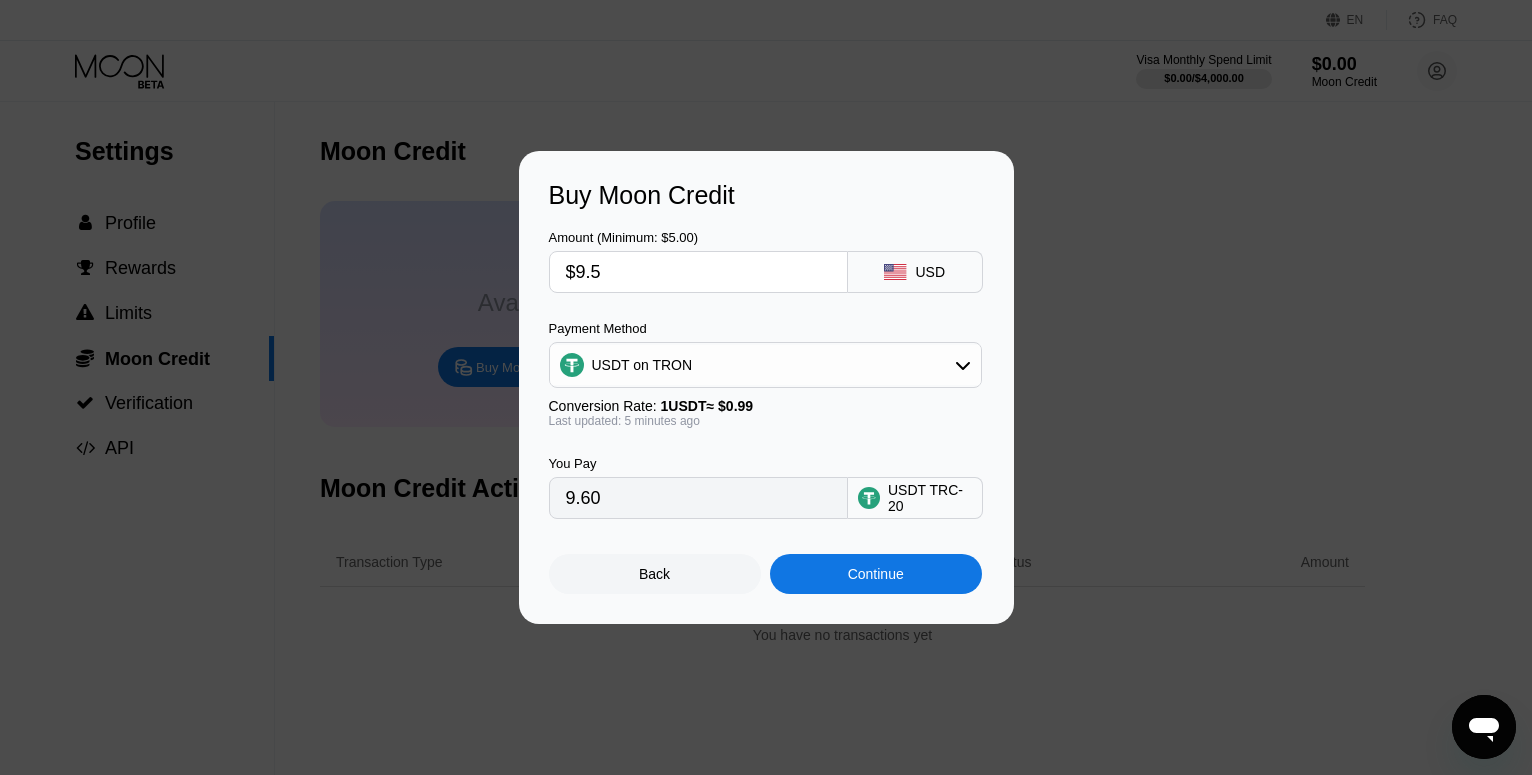 type on "$9.5" 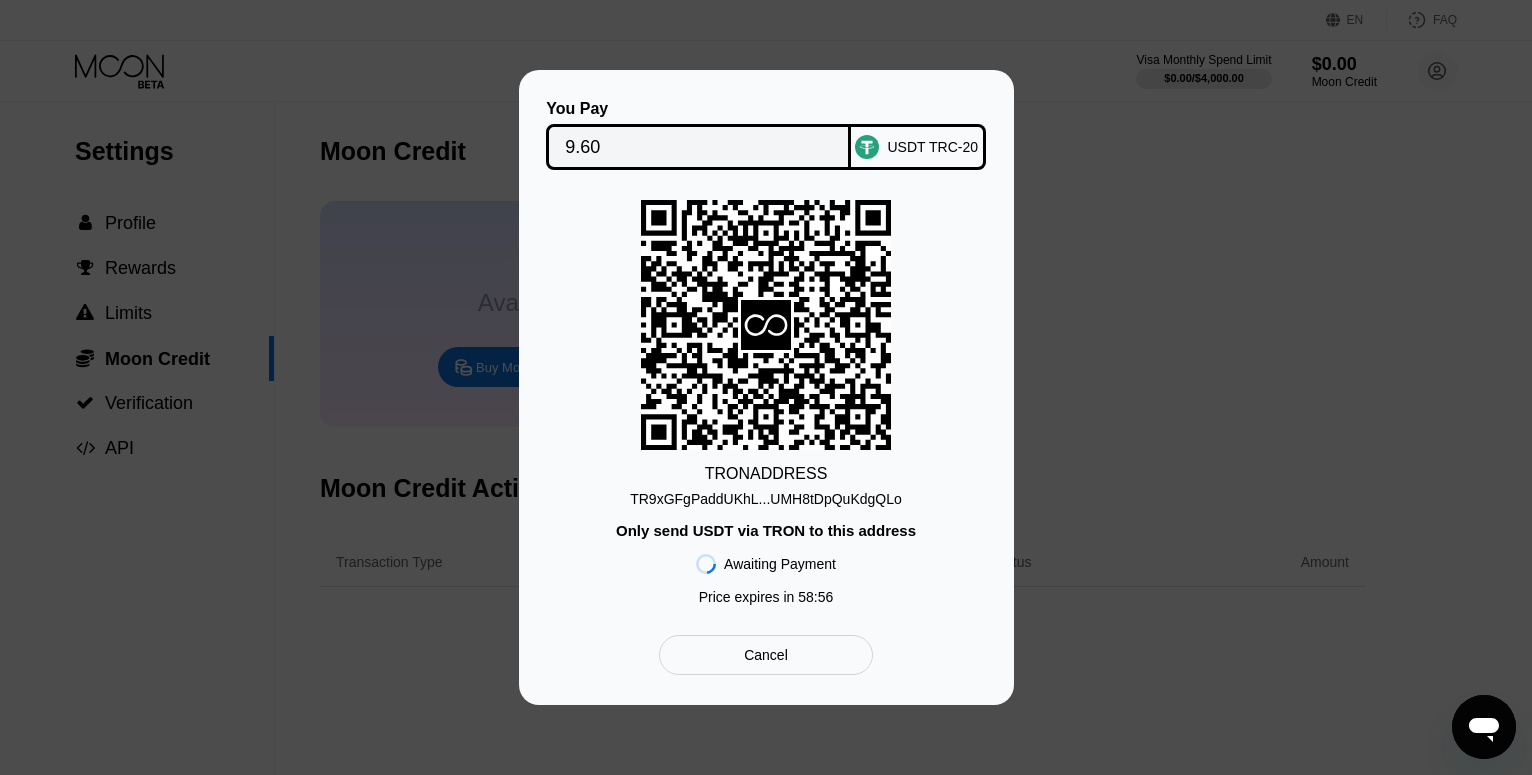 click on "TR9xGFgPaddUKhL...UMH8tDpQuKdgQLo" at bounding box center [766, 499] 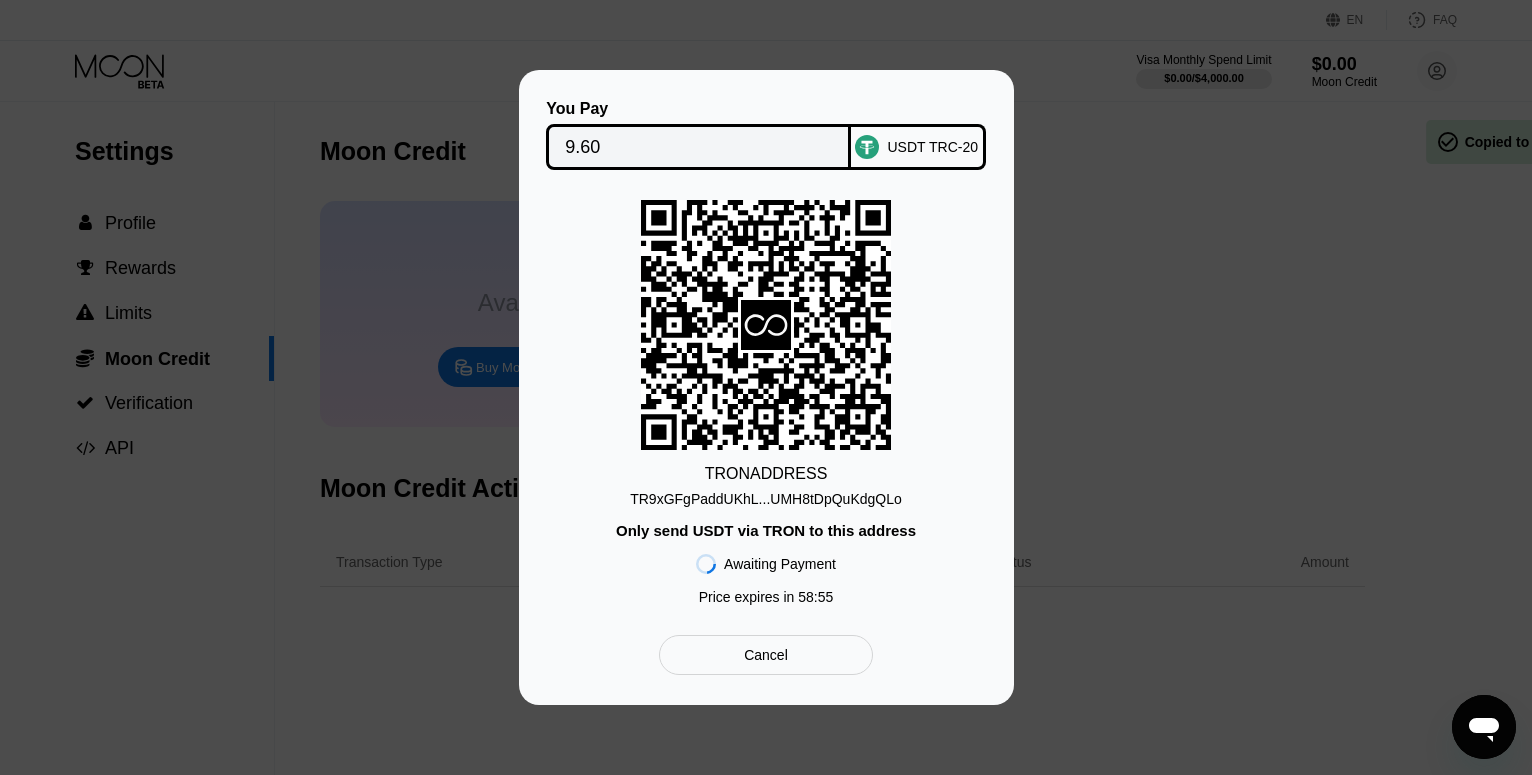 click on "TR9xGFgPaddUKhL...UMH8tDpQuKdgQLo" at bounding box center (766, 499) 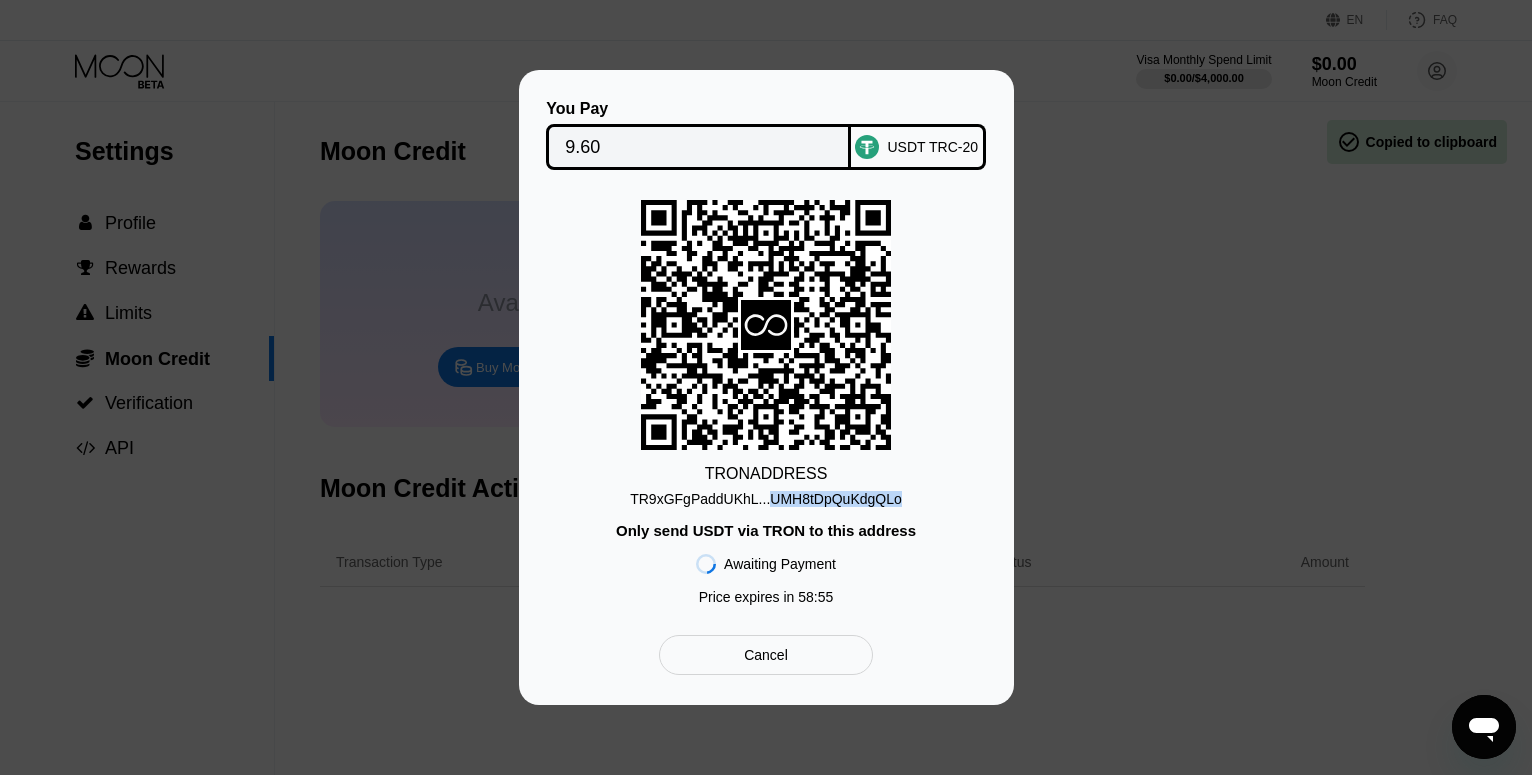 click on "TR9xGFgPaddUKhL...UMH8tDpQuKdgQLo" at bounding box center [766, 499] 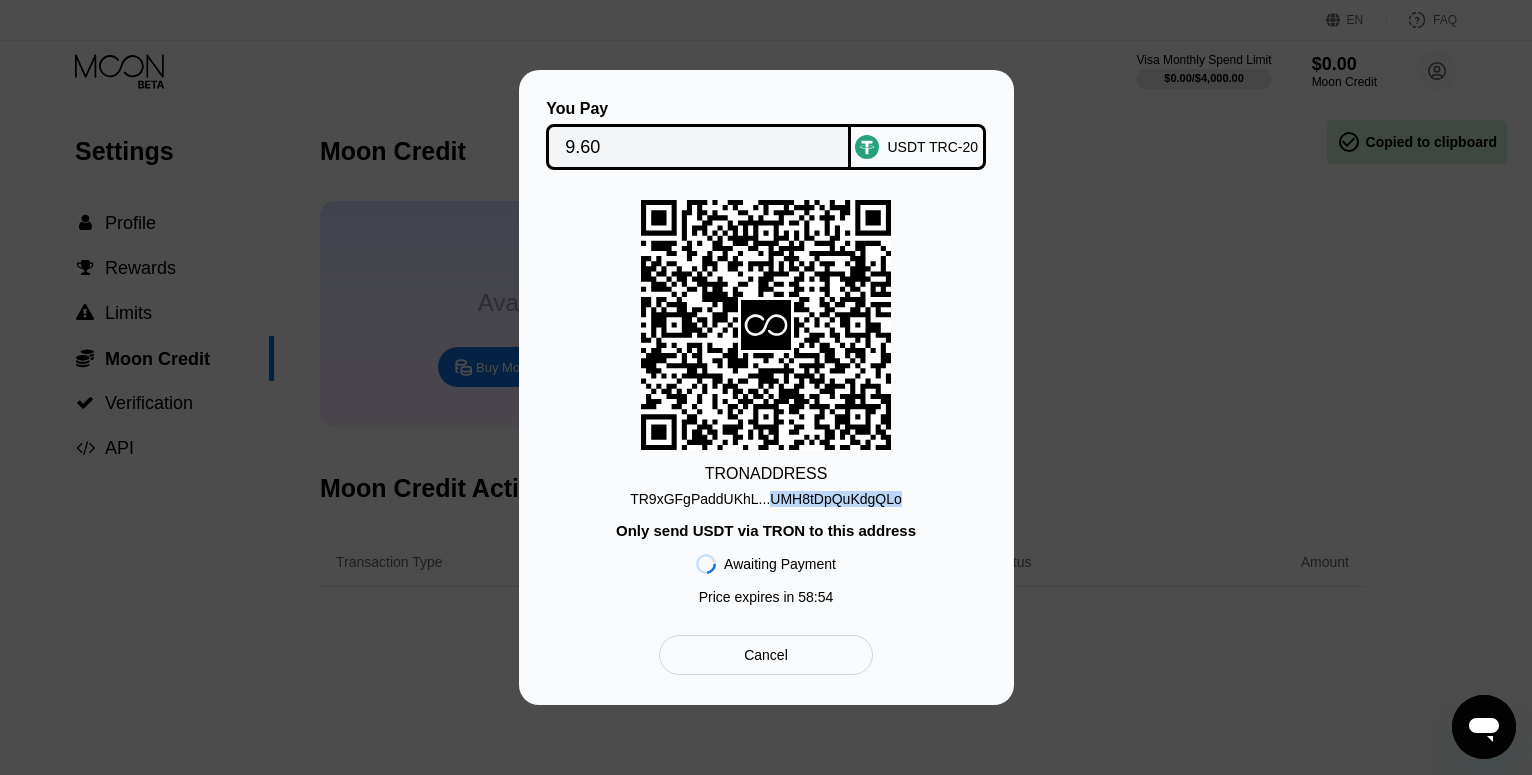 click on "TR9xGFgPaddUKhL...UMH8tDpQuKdgQLo" at bounding box center (766, 499) 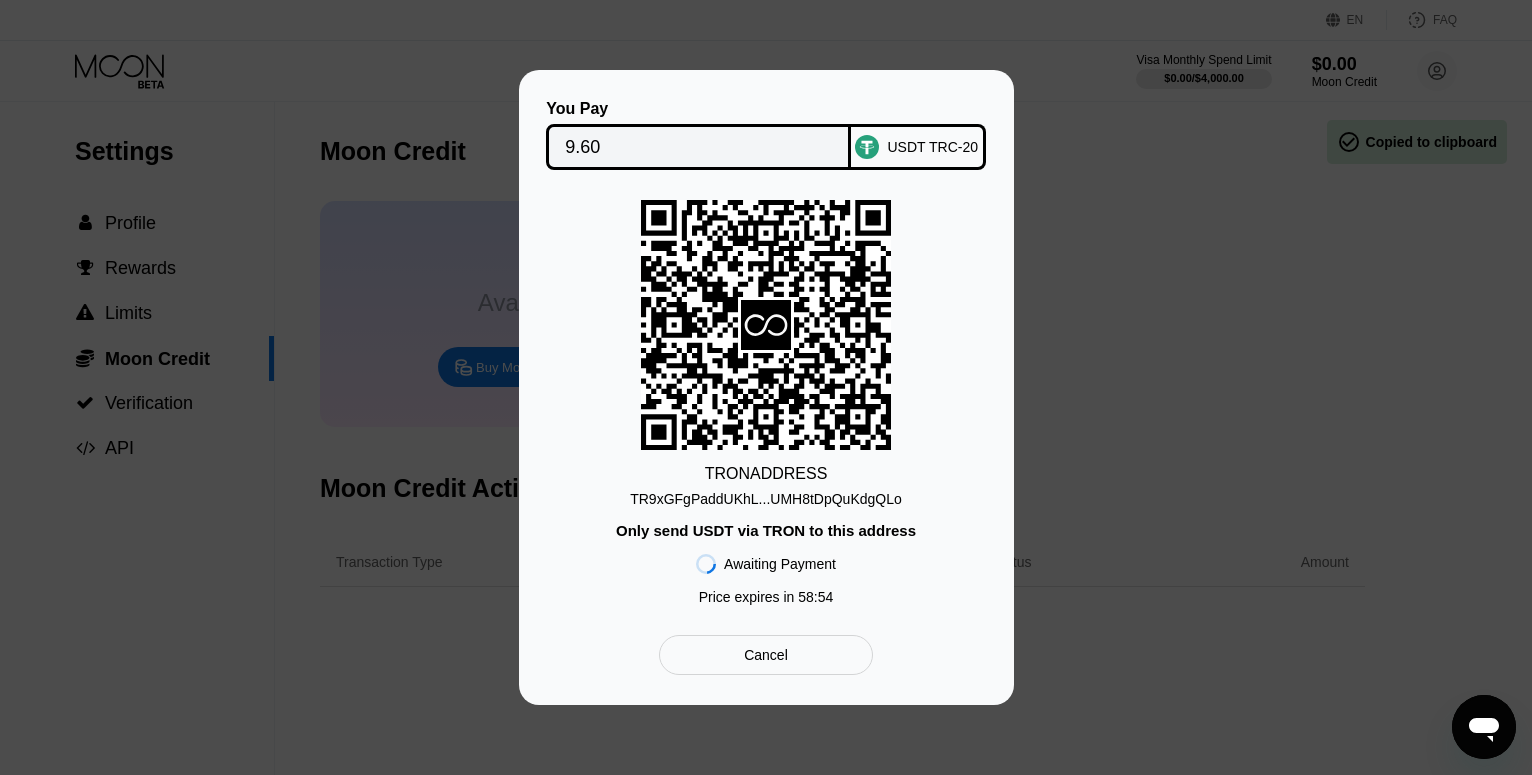 click on "TR9xGFgPaddUKhL...UMH8tDpQuKdgQLo" at bounding box center (766, 499) 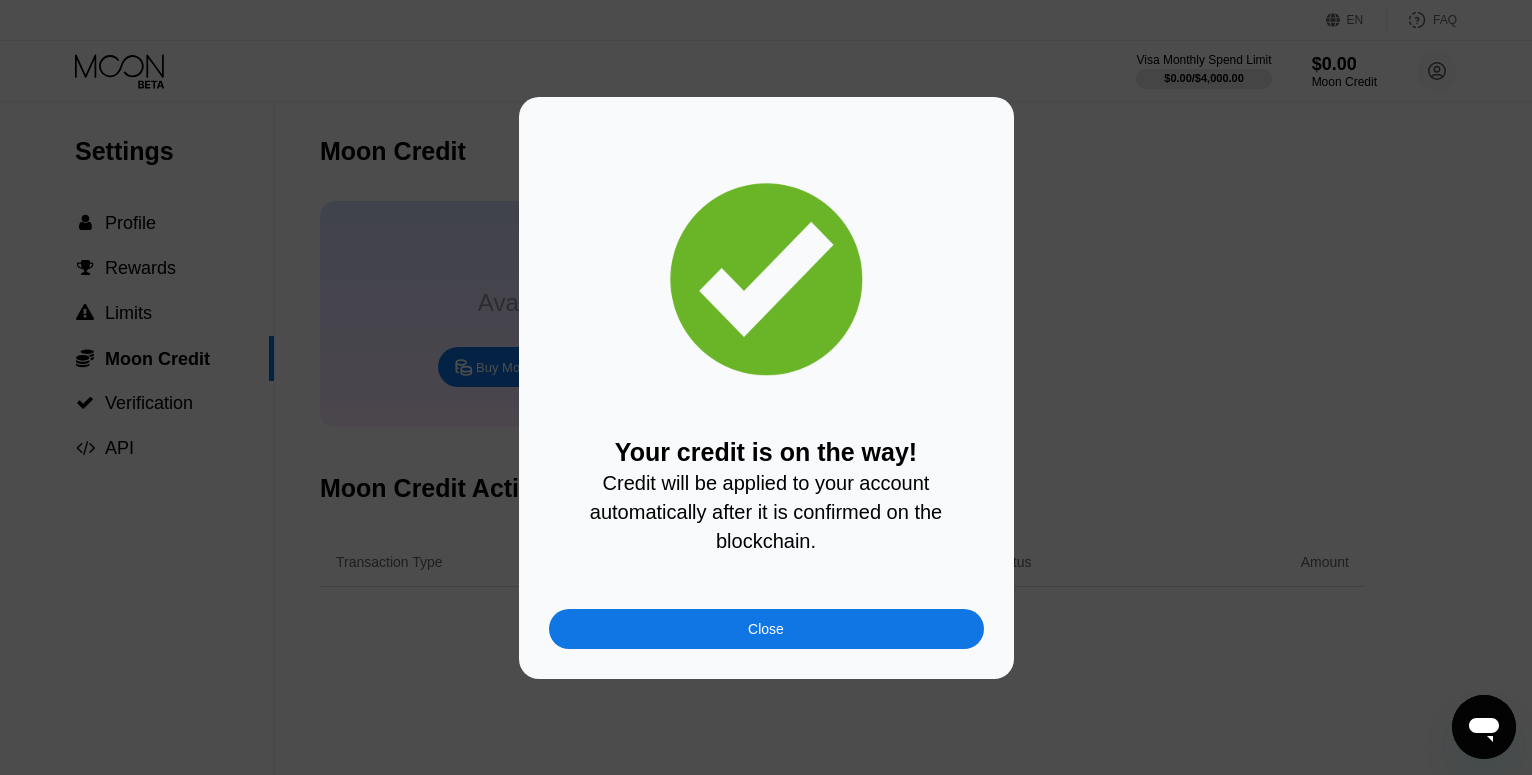 click on "Close" at bounding box center (766, 629) 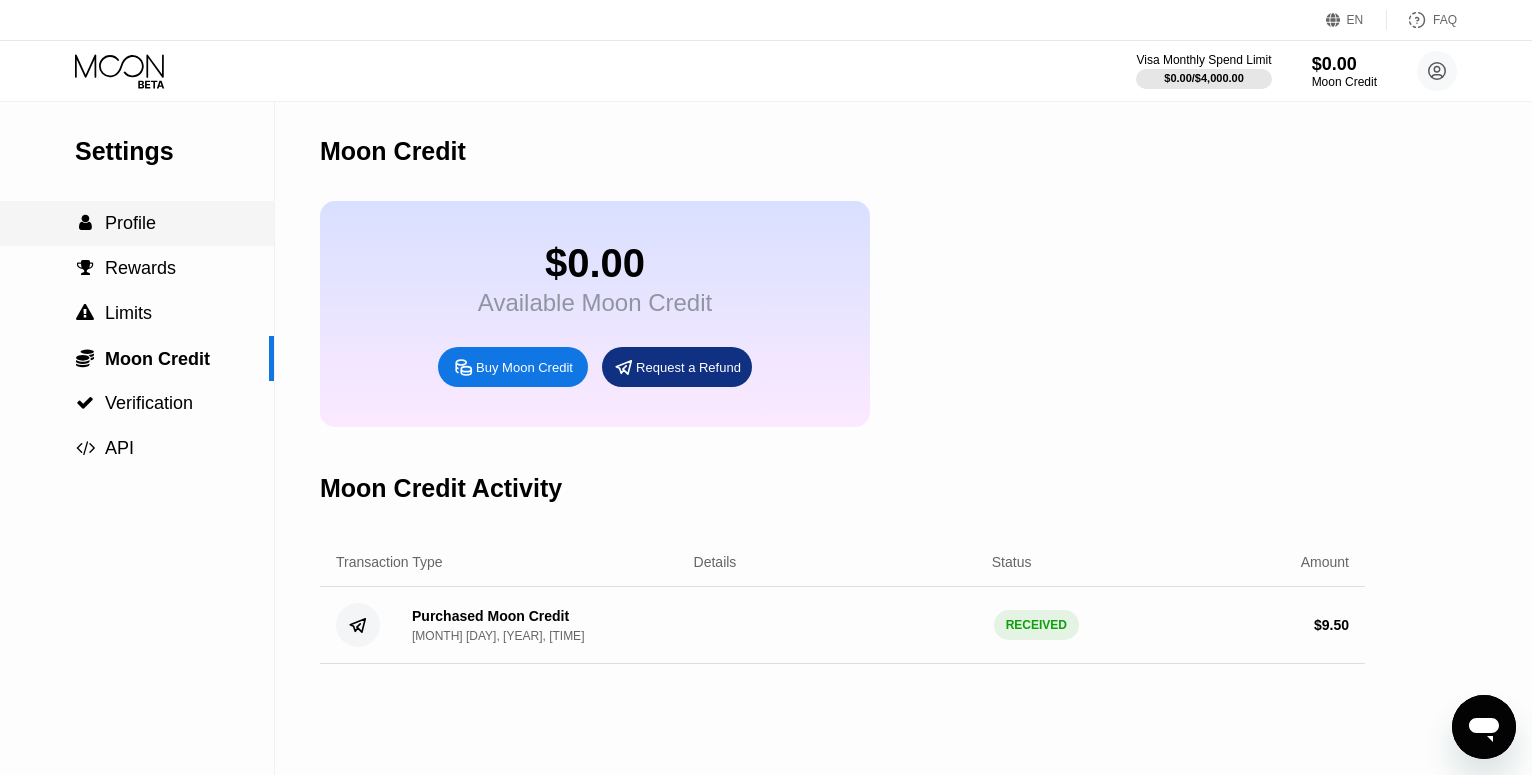 click on "Profile" at bounding box center (130, 223) 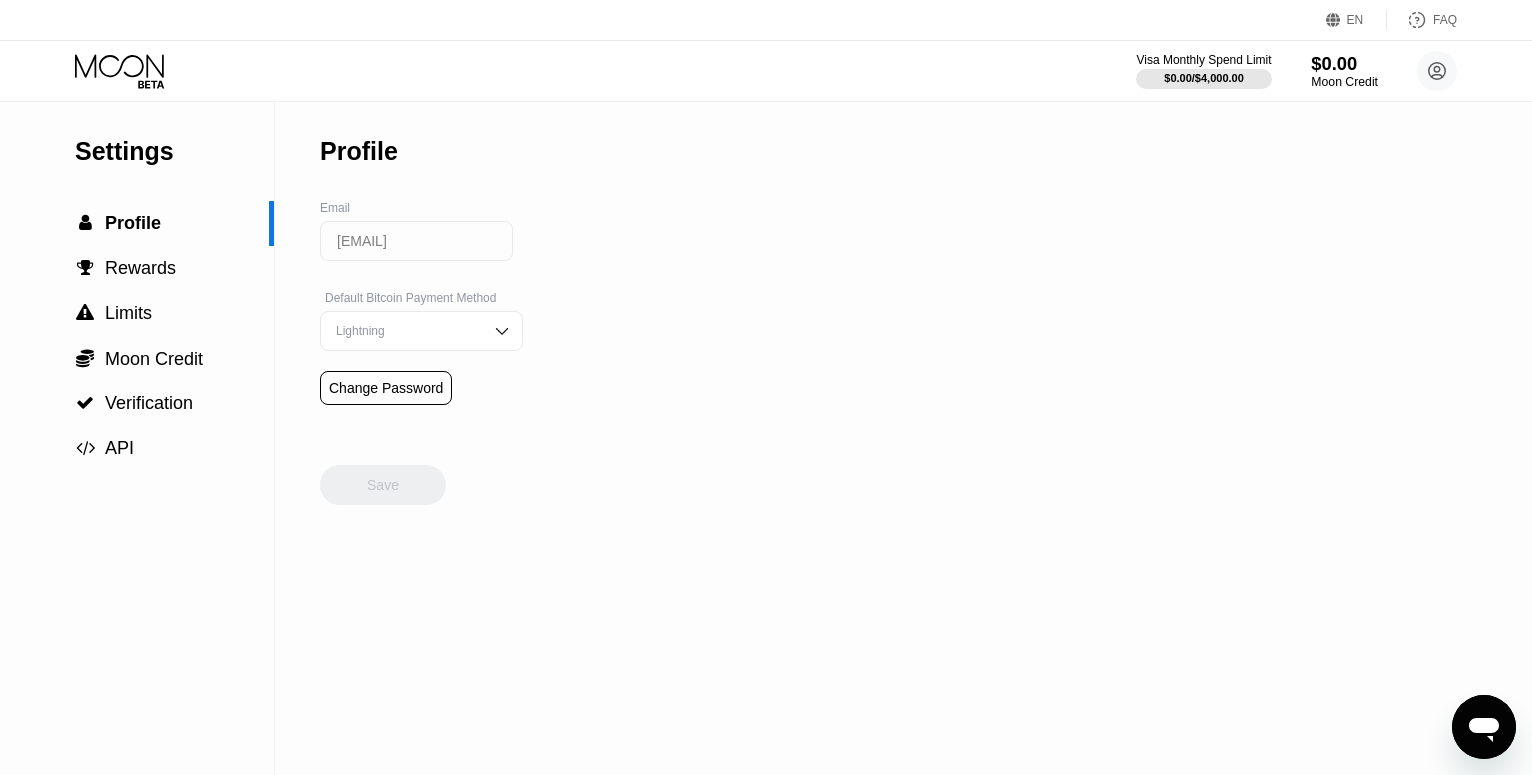 click on "$0.00" at bounding box center (1344, 63) 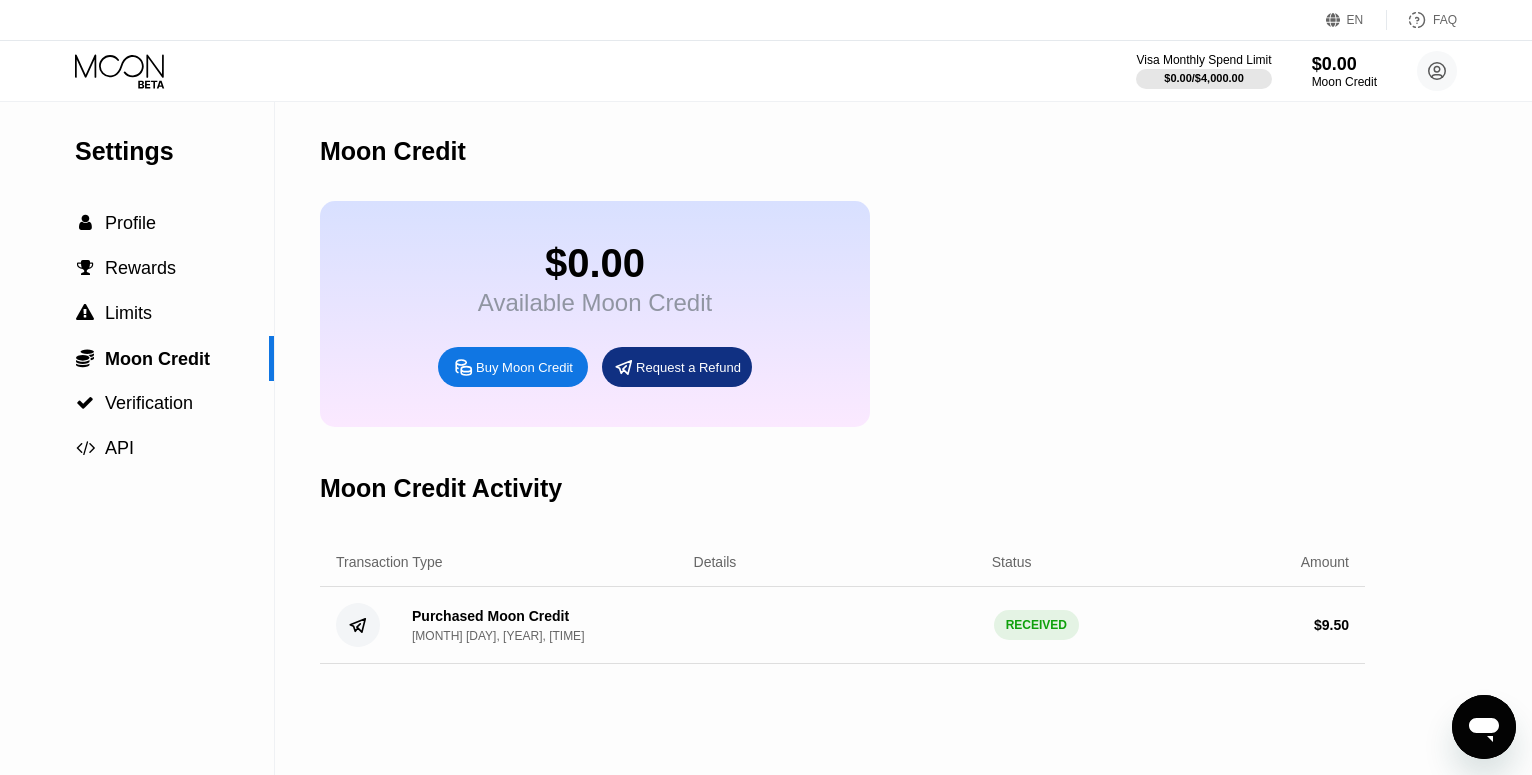 click 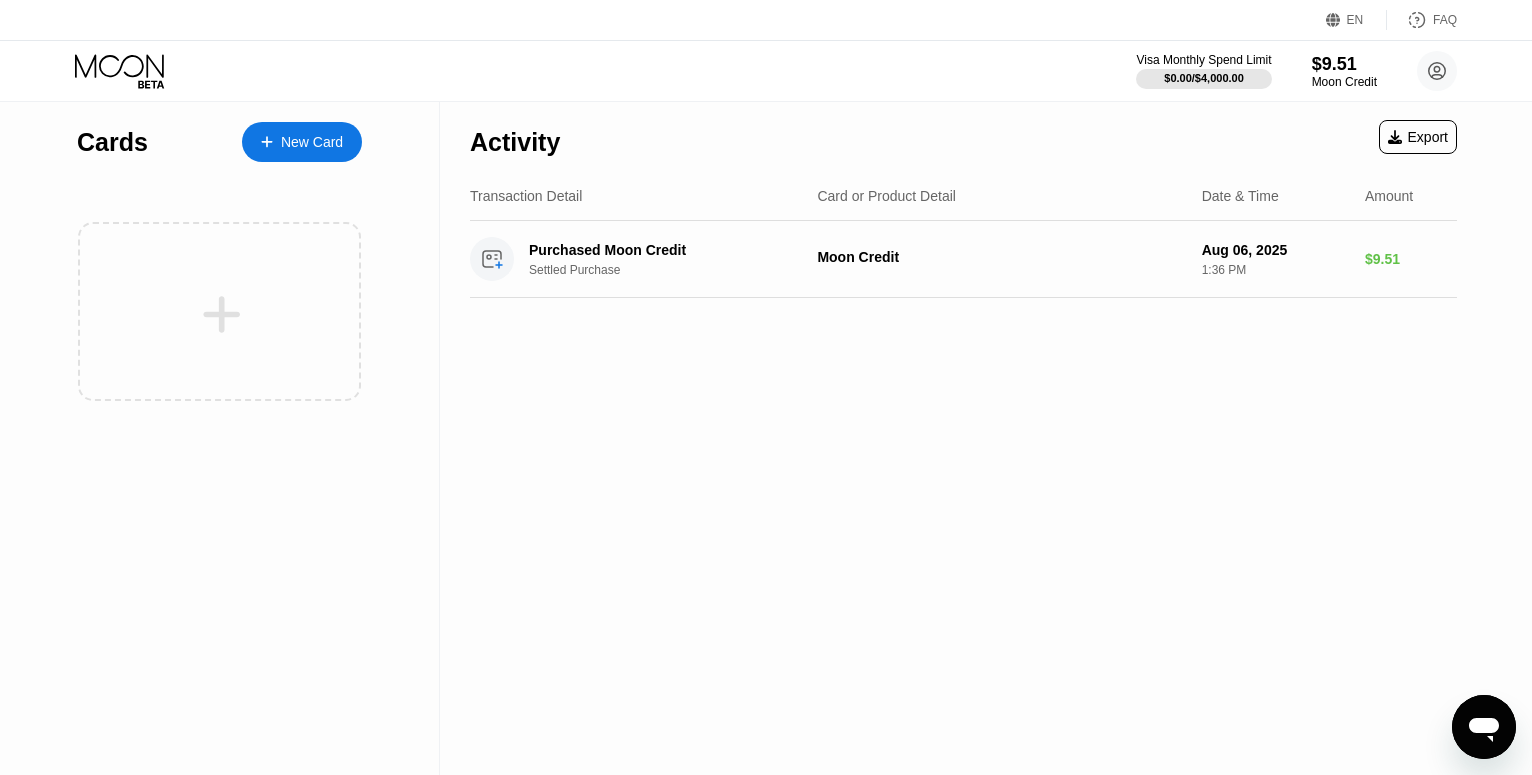 click on "New Card" at bounding box center (312, 142) 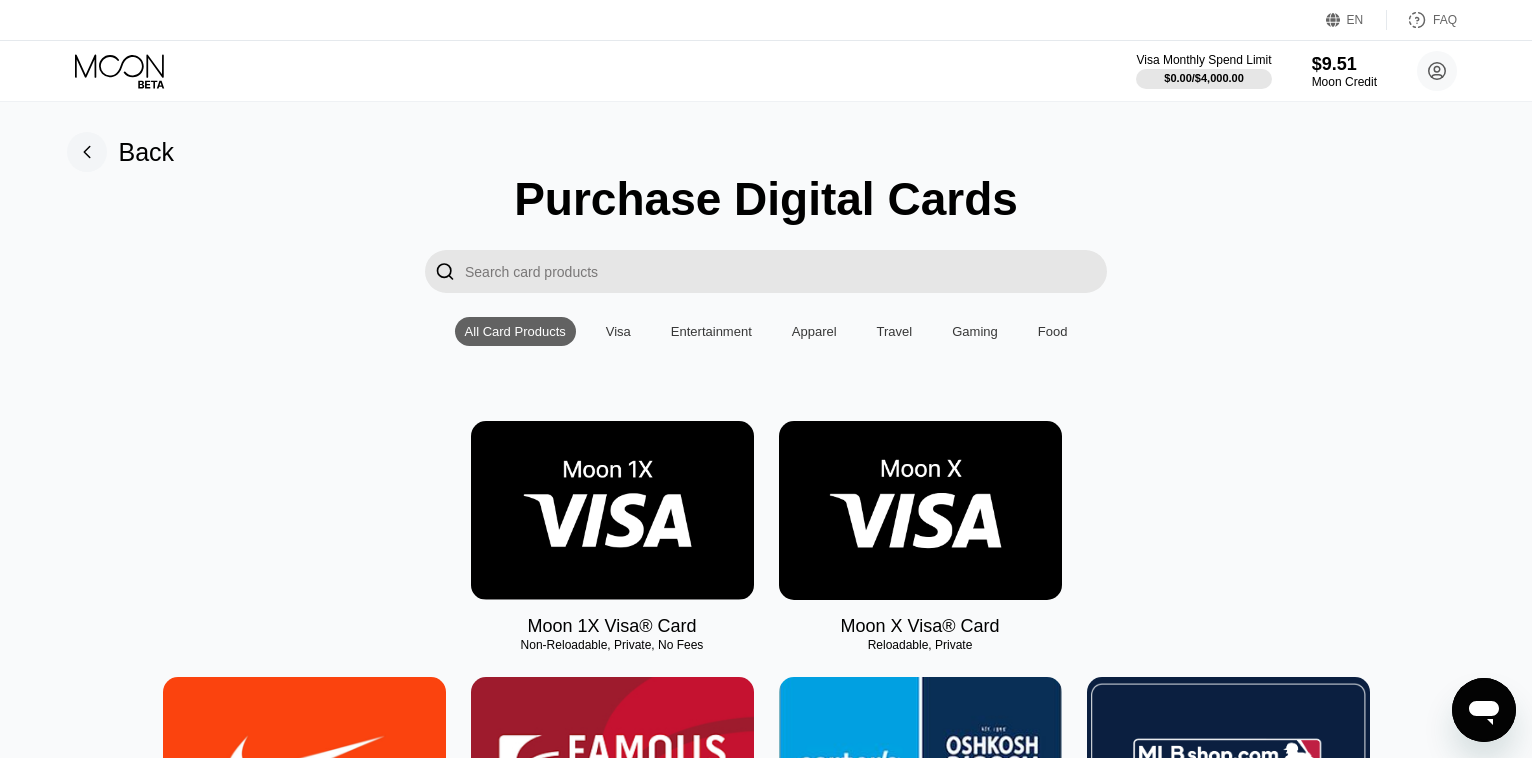 click at bounding box center [920, 510] 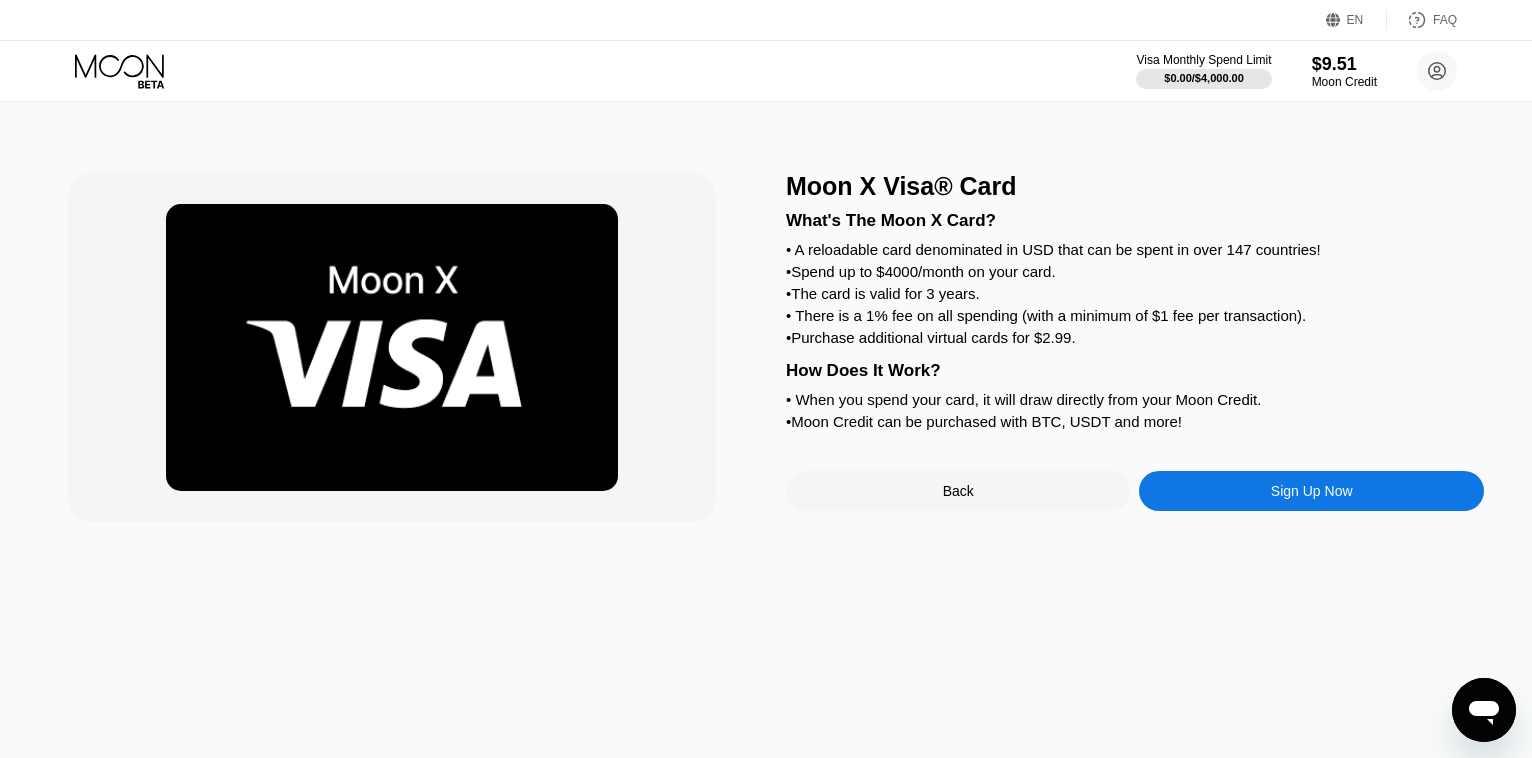 click on "Sign Up Now" at bounding box center [1311, 491] 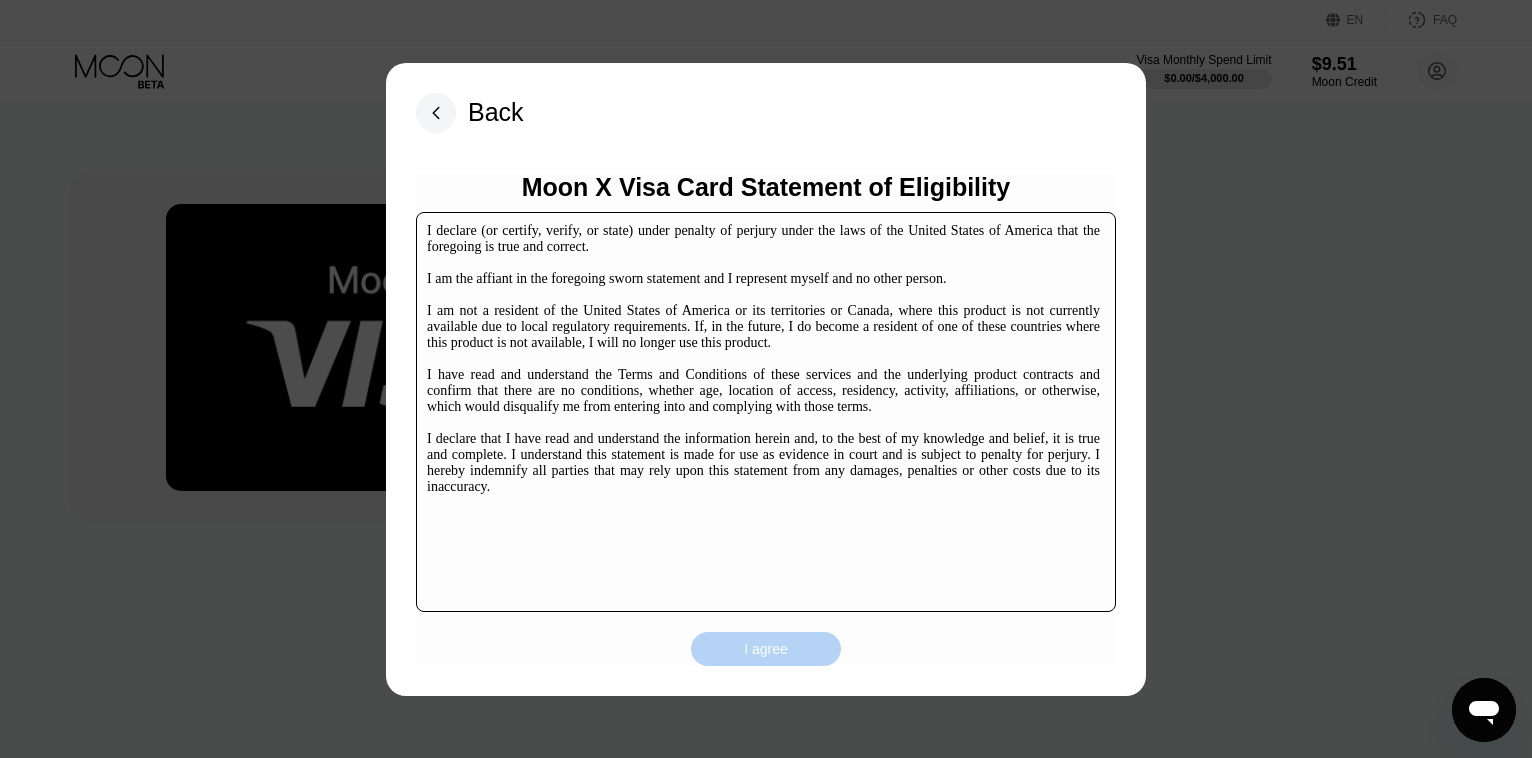 click on "I agree" at bounding box center [766, 649] 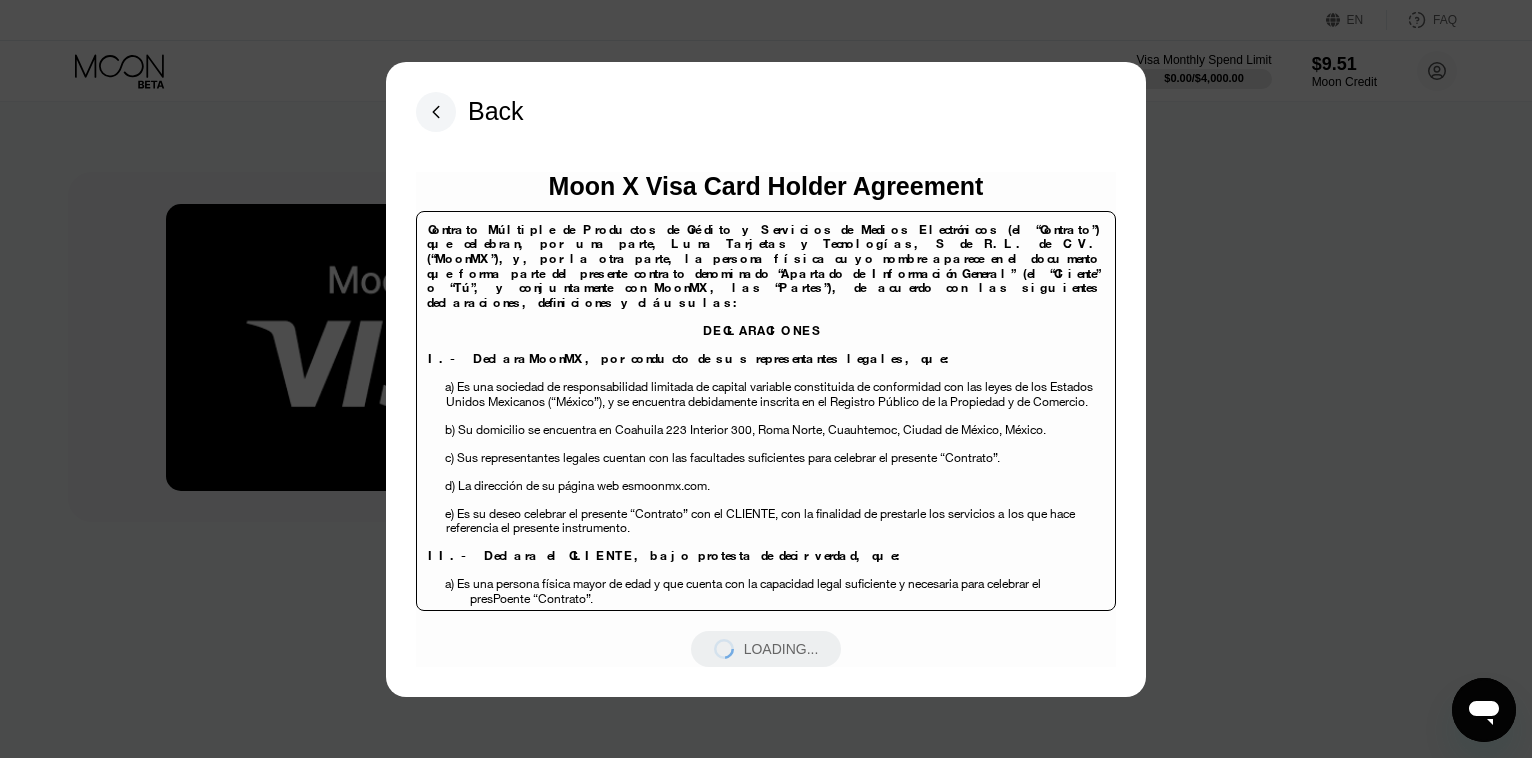 scroll, scrollTop: 0, scrollLeft: 0, axis: both 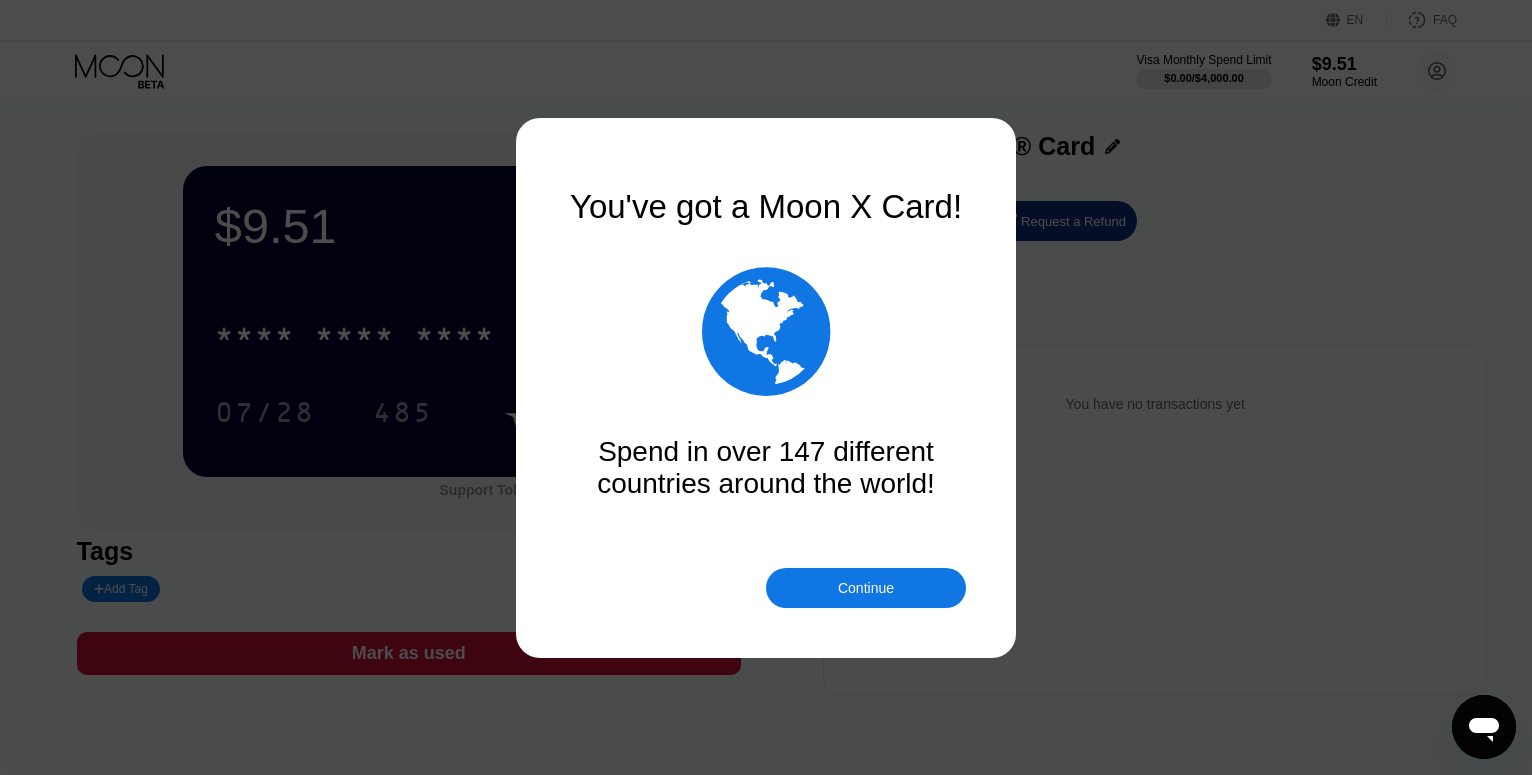click on "Continue" at bounding box center [866, 588] 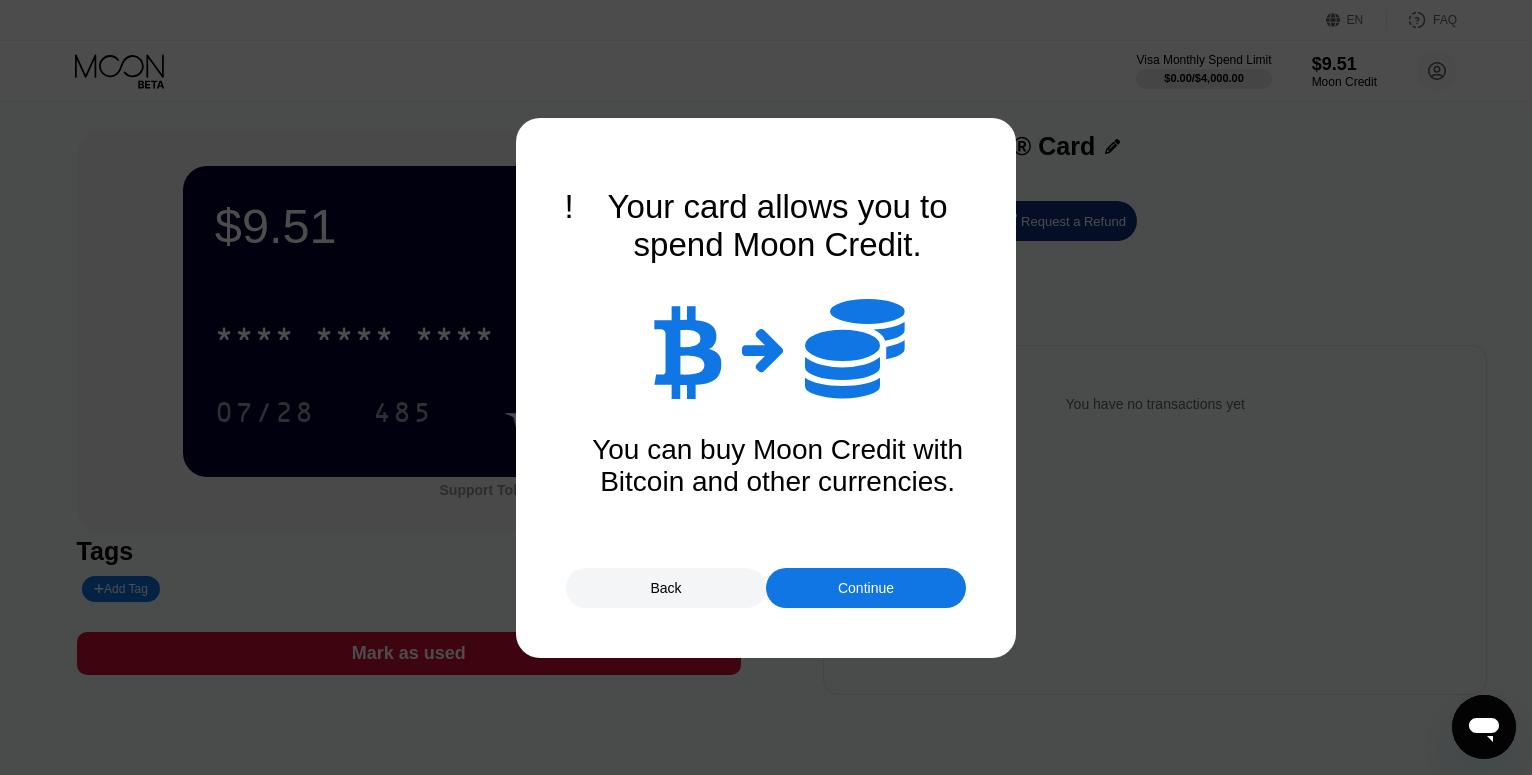 click on "Continue" at bounding box center (866, 588) 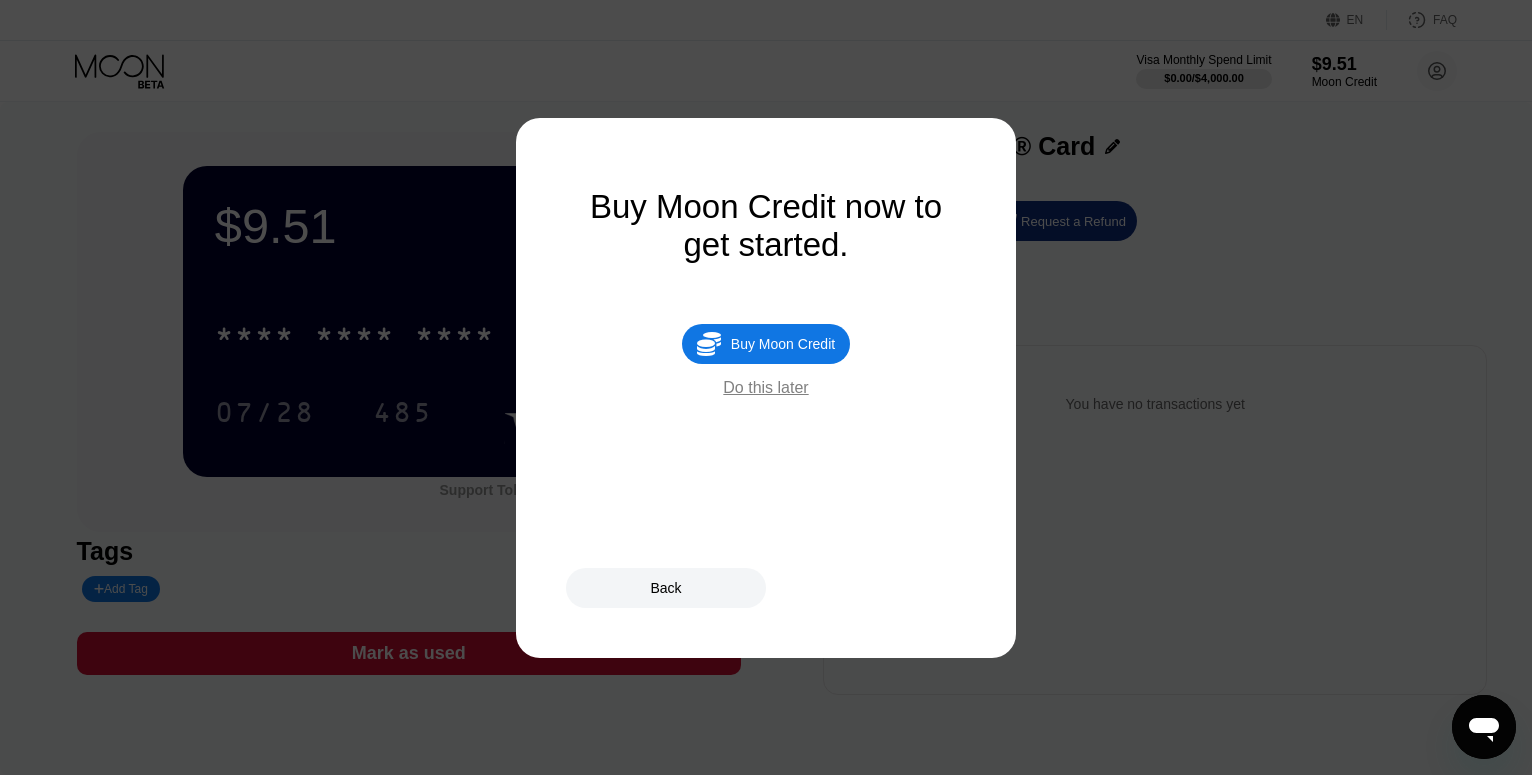 click on "Do this later" at bounding box center (765, 388) 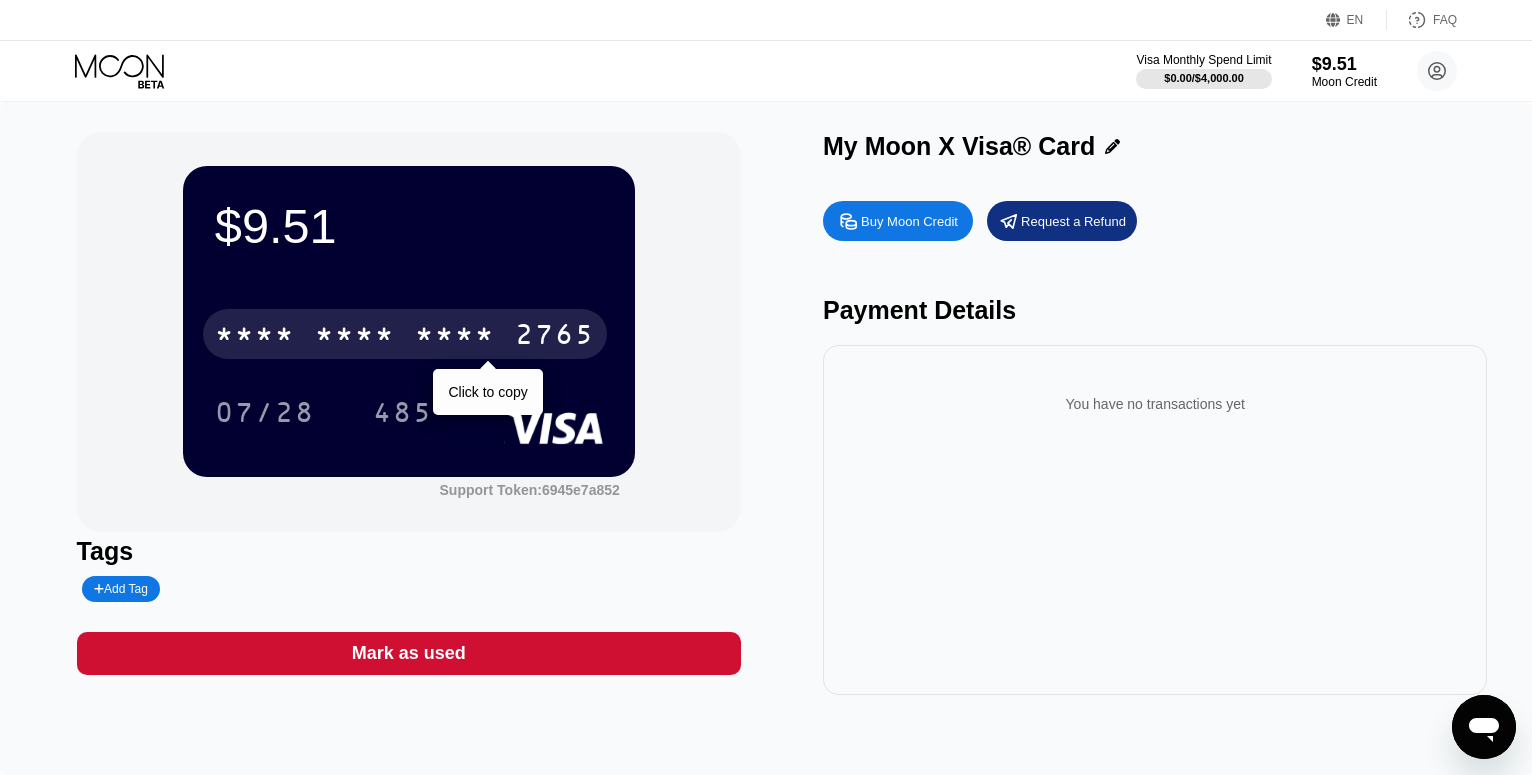 click on "* * * * * * * * * * * * 2765" at bounding box center [405, 334] 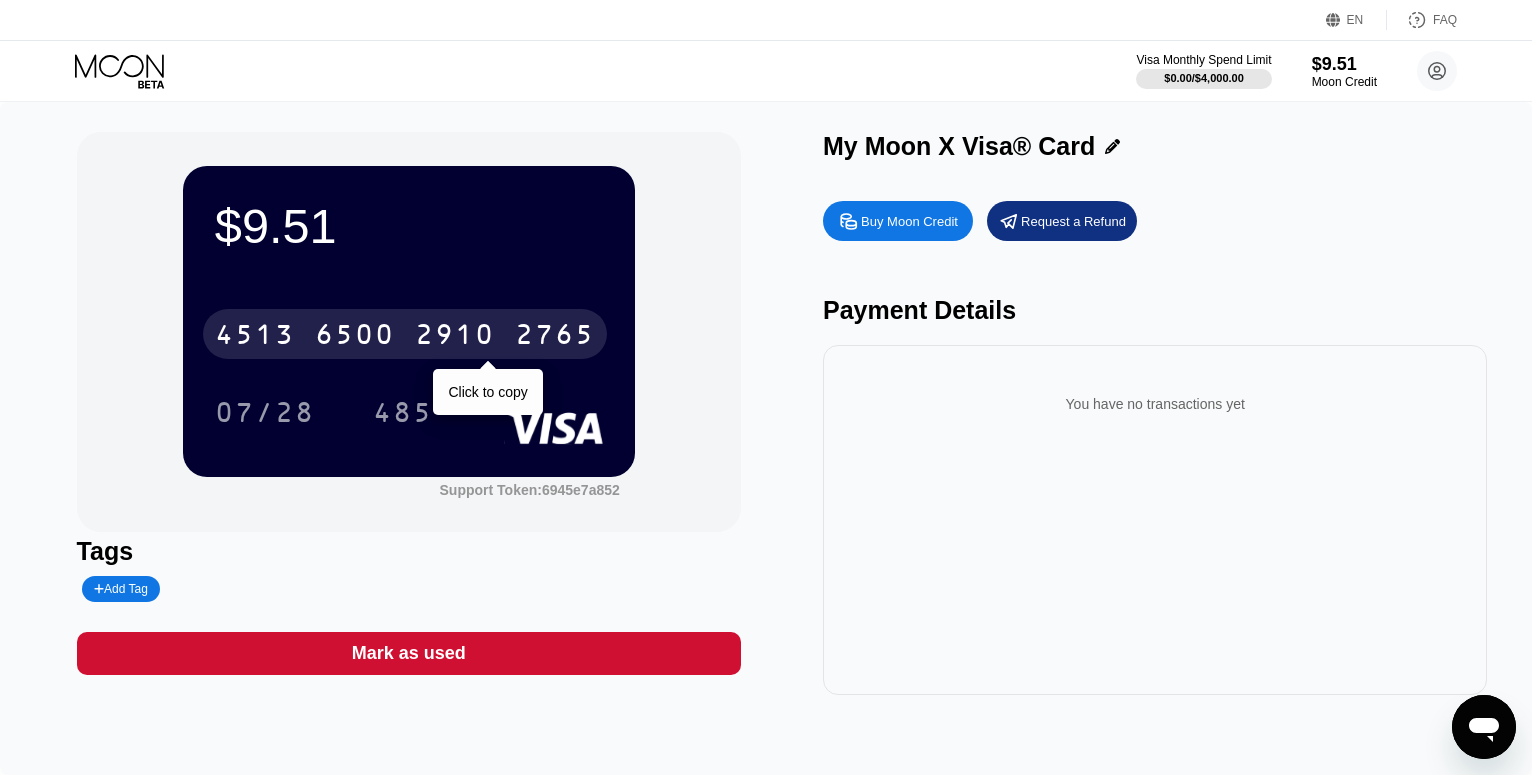 click on "[CARD NUMBER]" at bounding box center [405, 334] 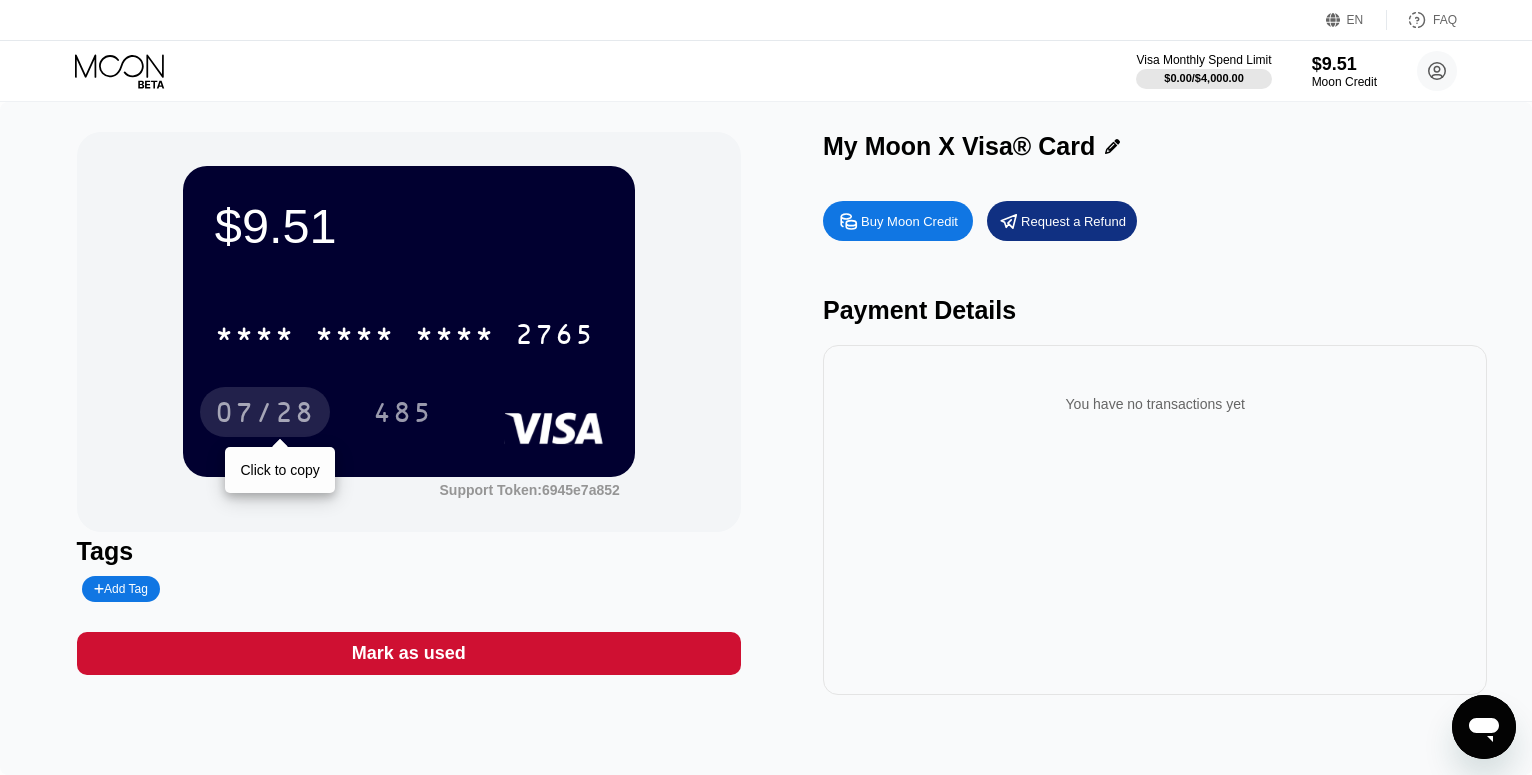 click on "07/28" at bounding box center [265, 415] 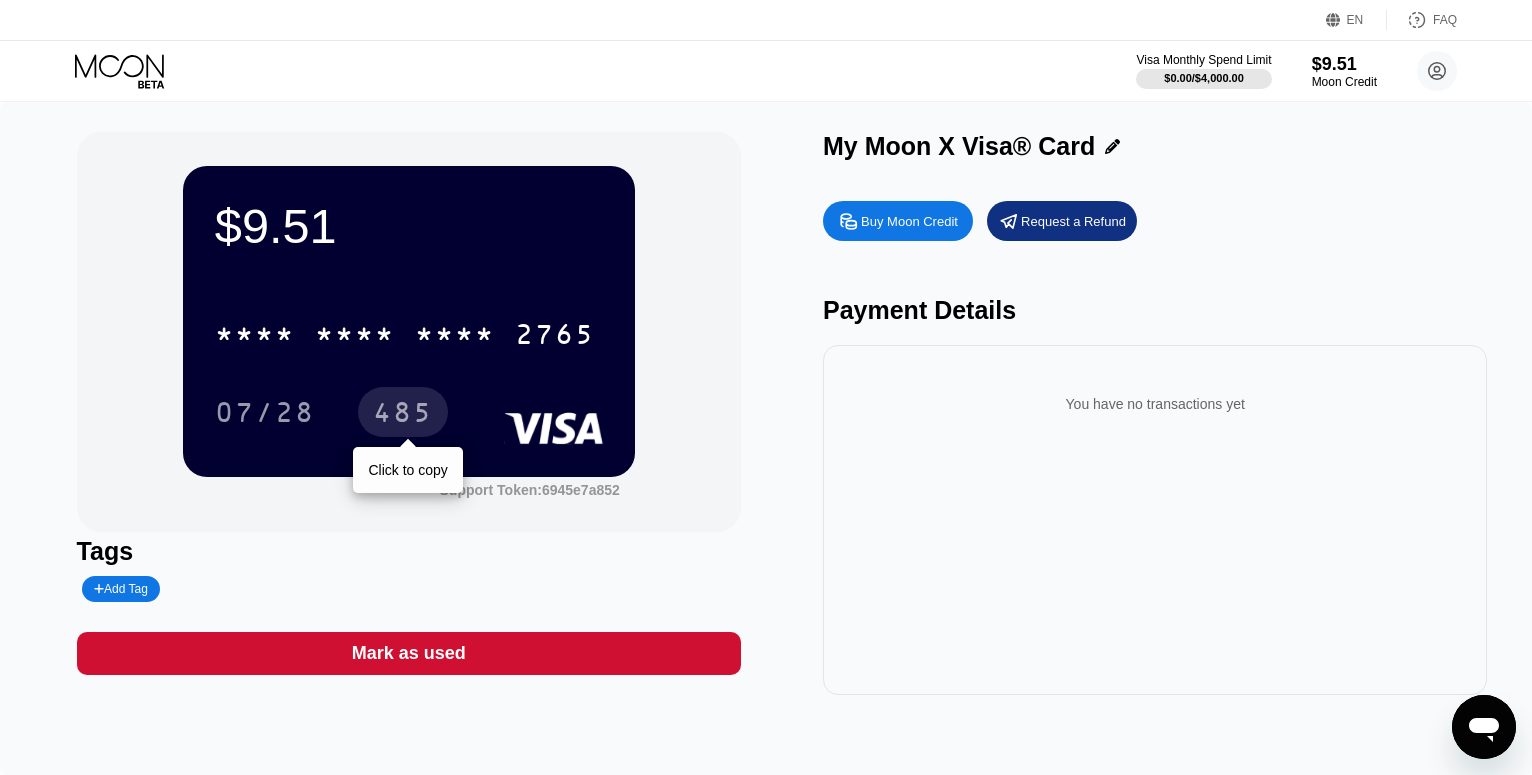 click on "485" at bounding box center [403, 415] 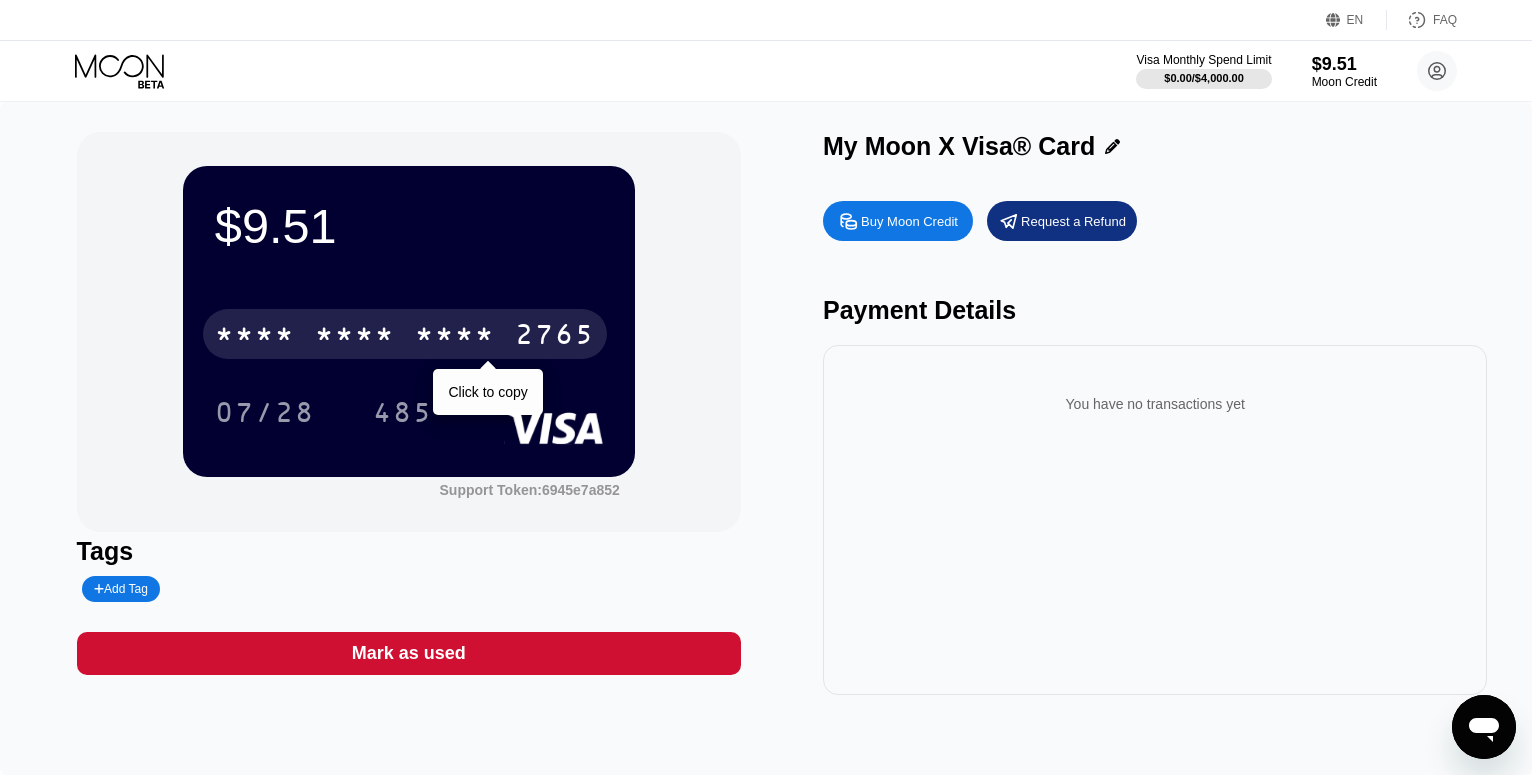 click on "* * * * * * * * * * * * 2765" at bounding box center (405, 334) 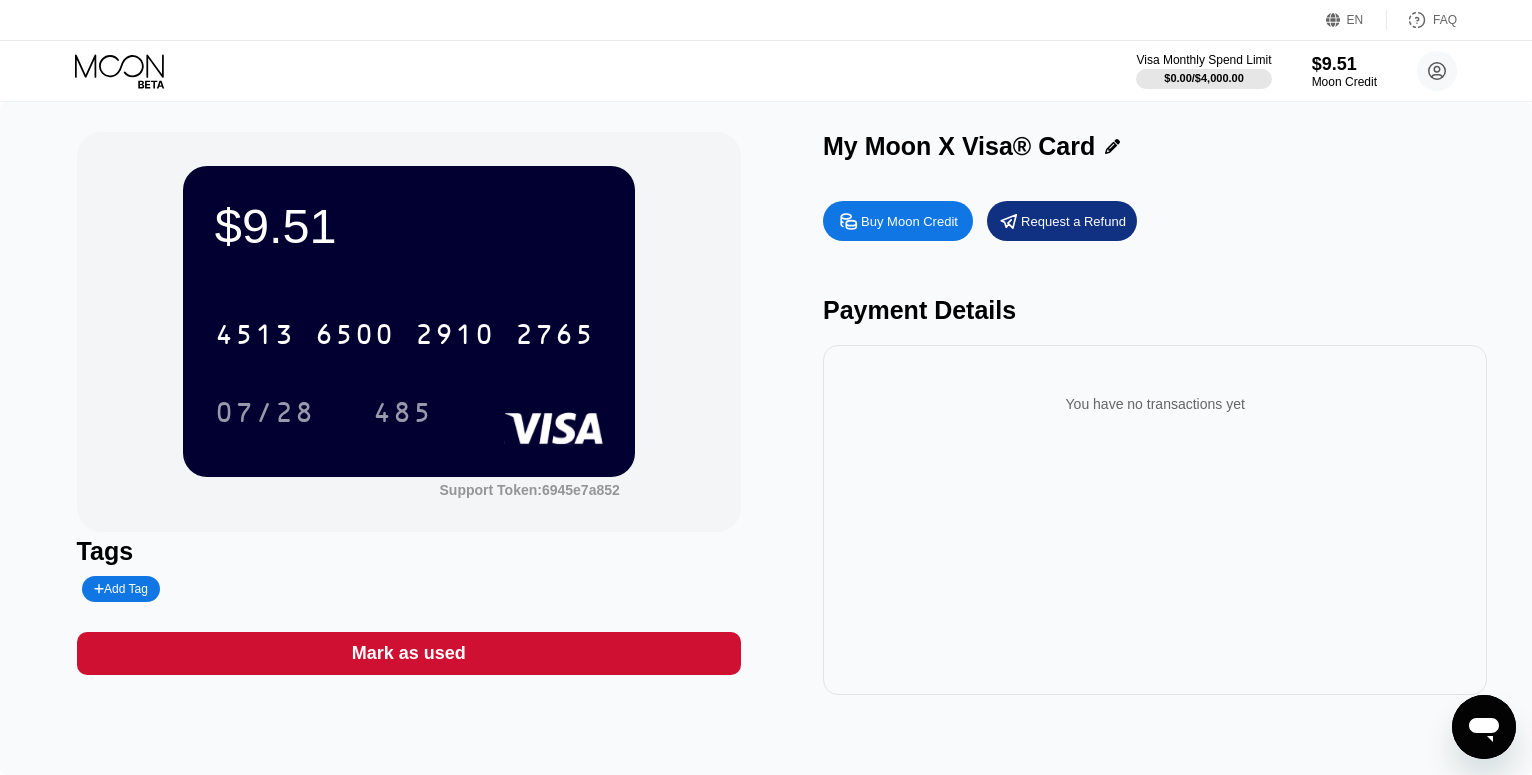 scroll, scrollTop: 0, scrollLeft: 0, axis: both 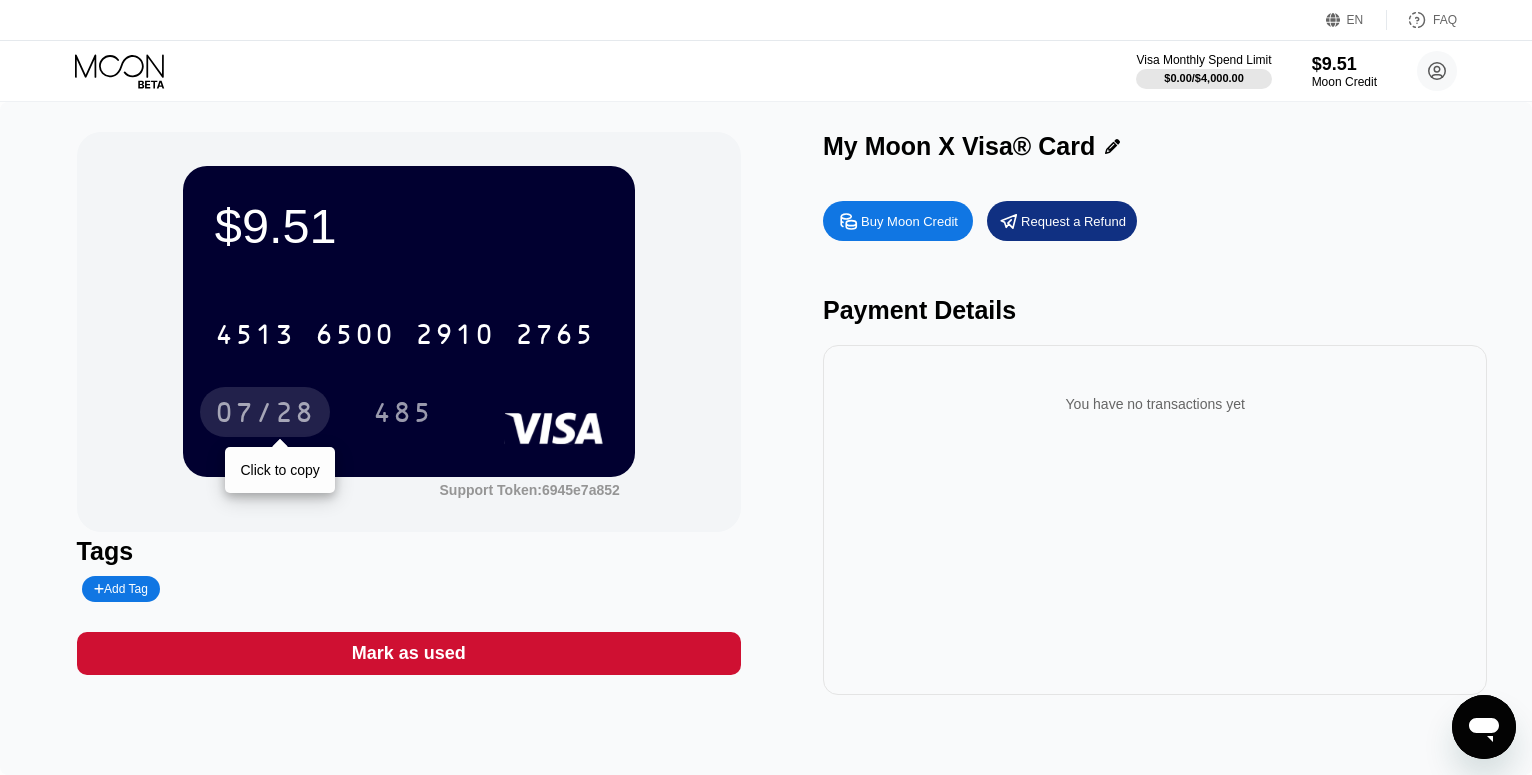 click on "07/28" at bounding box center [265, 412] 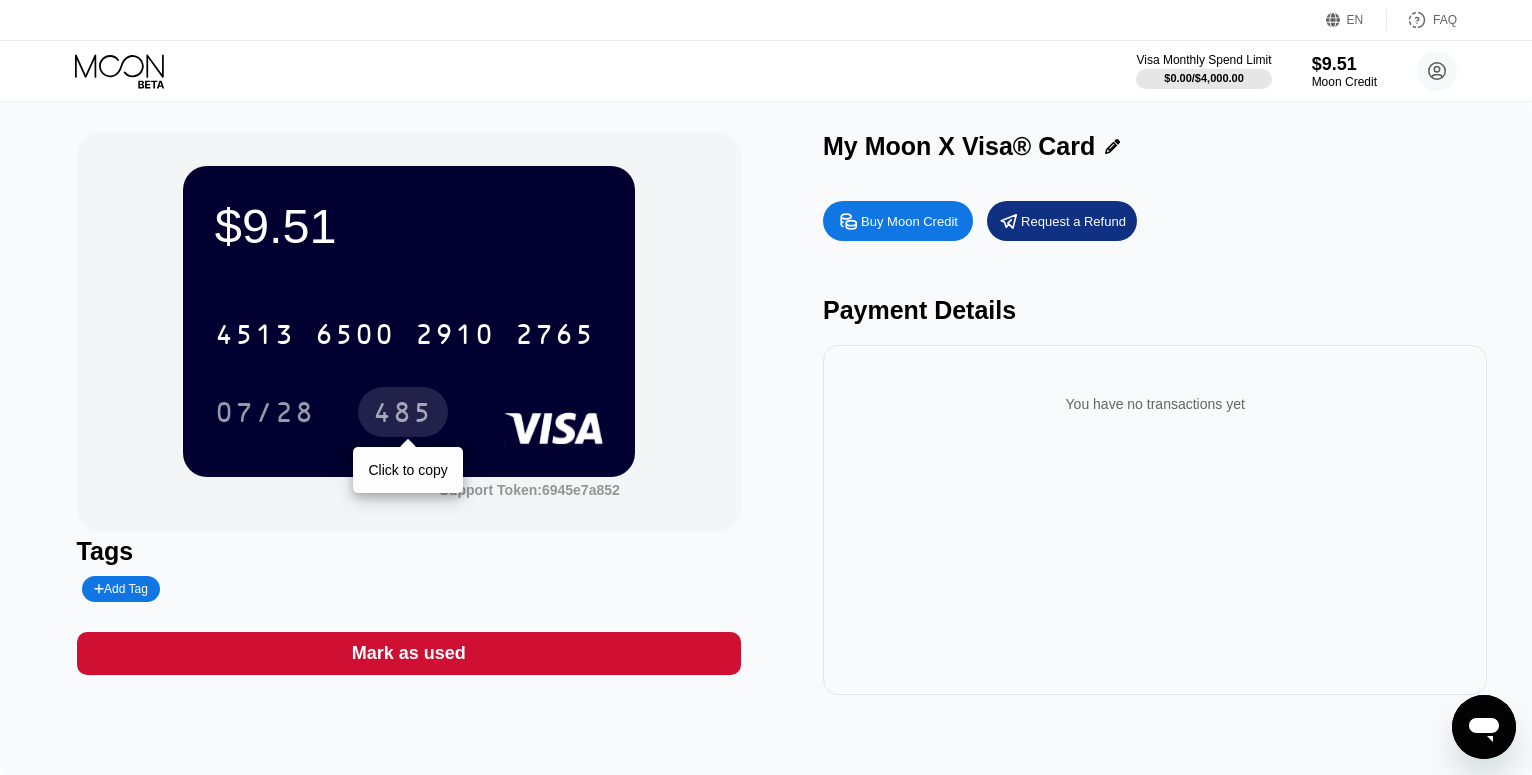 click on "485" at bounding box center (403, 415) 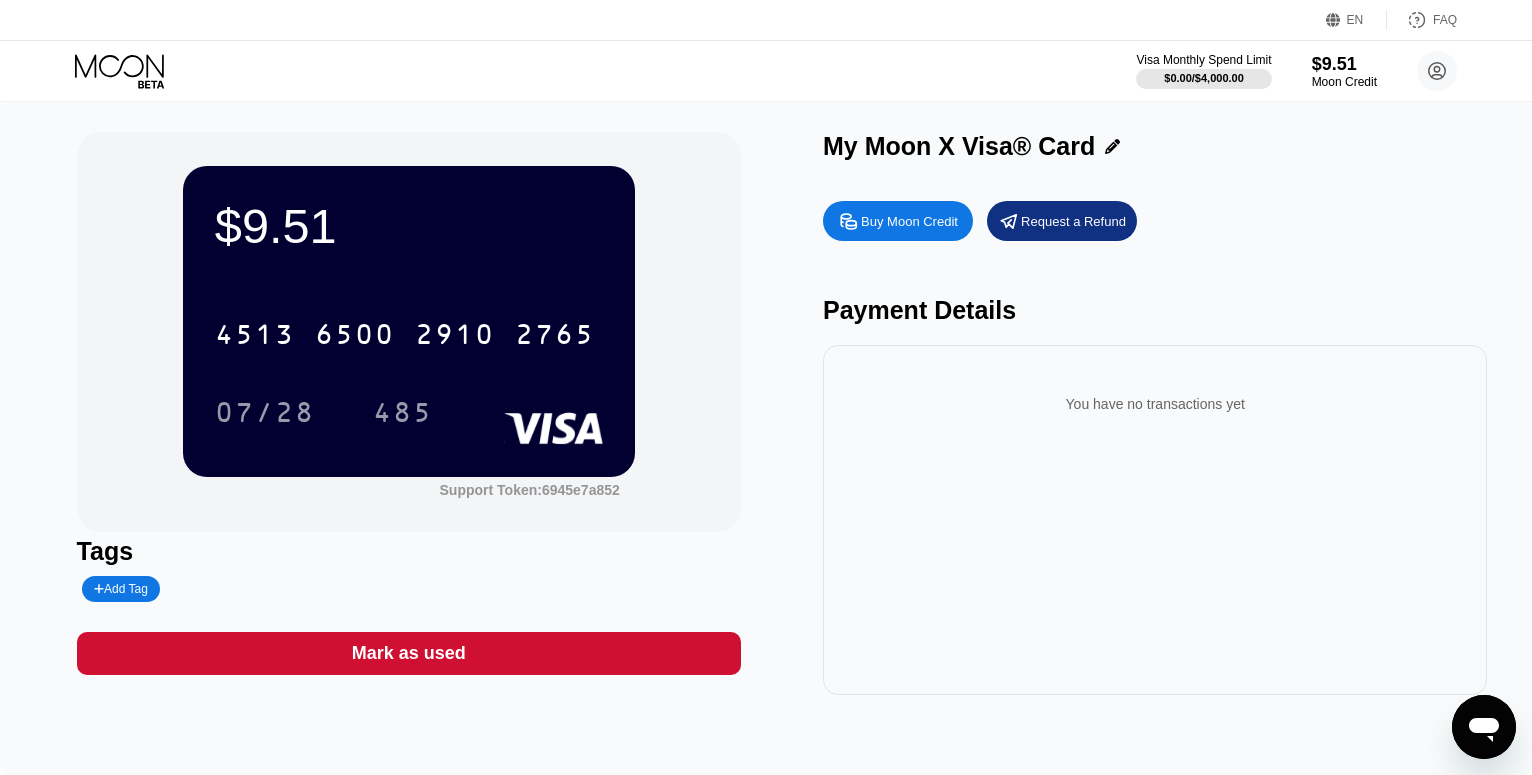 click on "Visa Monthly Spend Limit $0.00 / $4,000.00 $9.51 Moon Credit [EMAIL]  Home Settings Support Careers About Us Log out Privacy policy Terms" at bounding box center (766, 71) 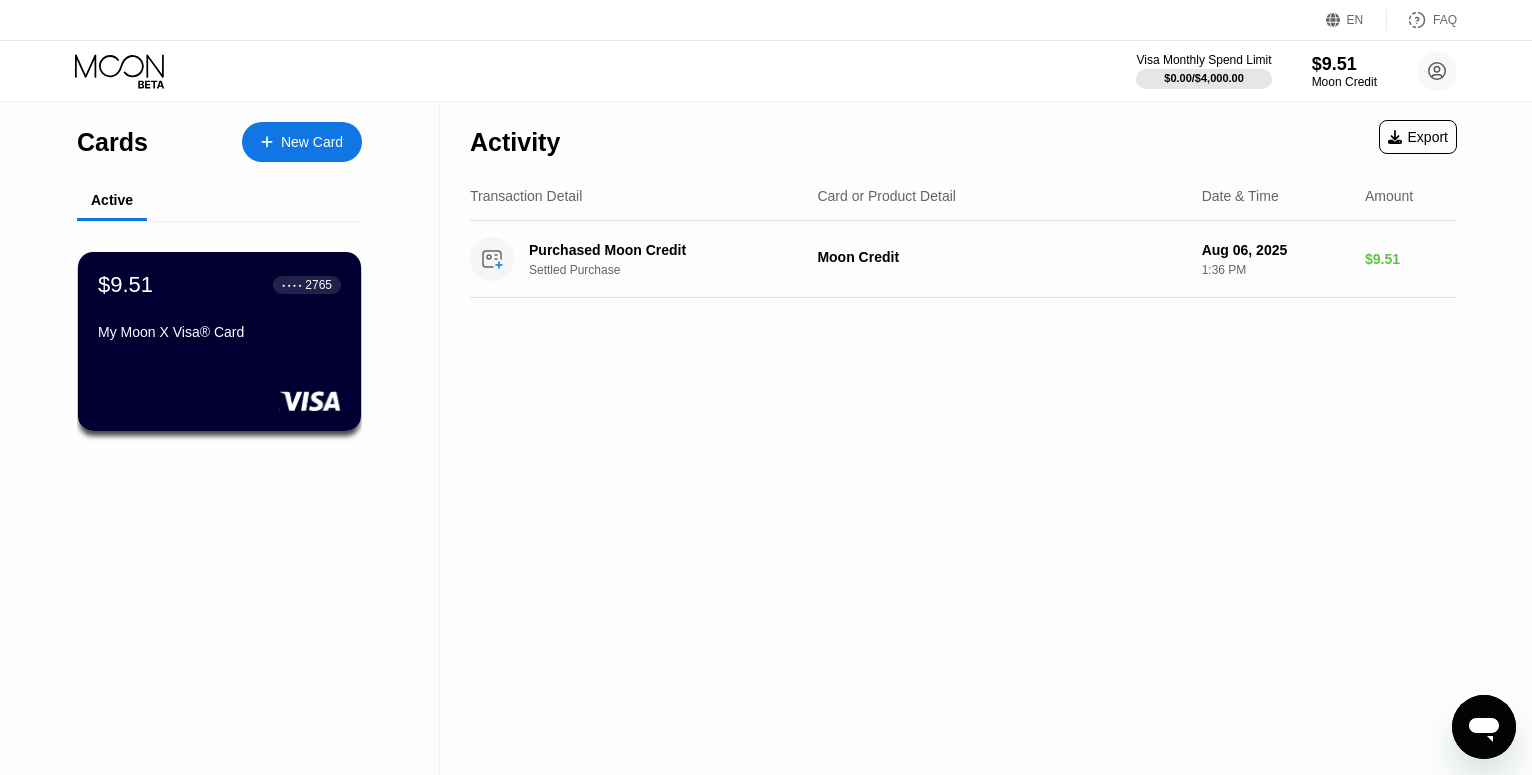 click on "New Card" at bounding box center (312, 142) 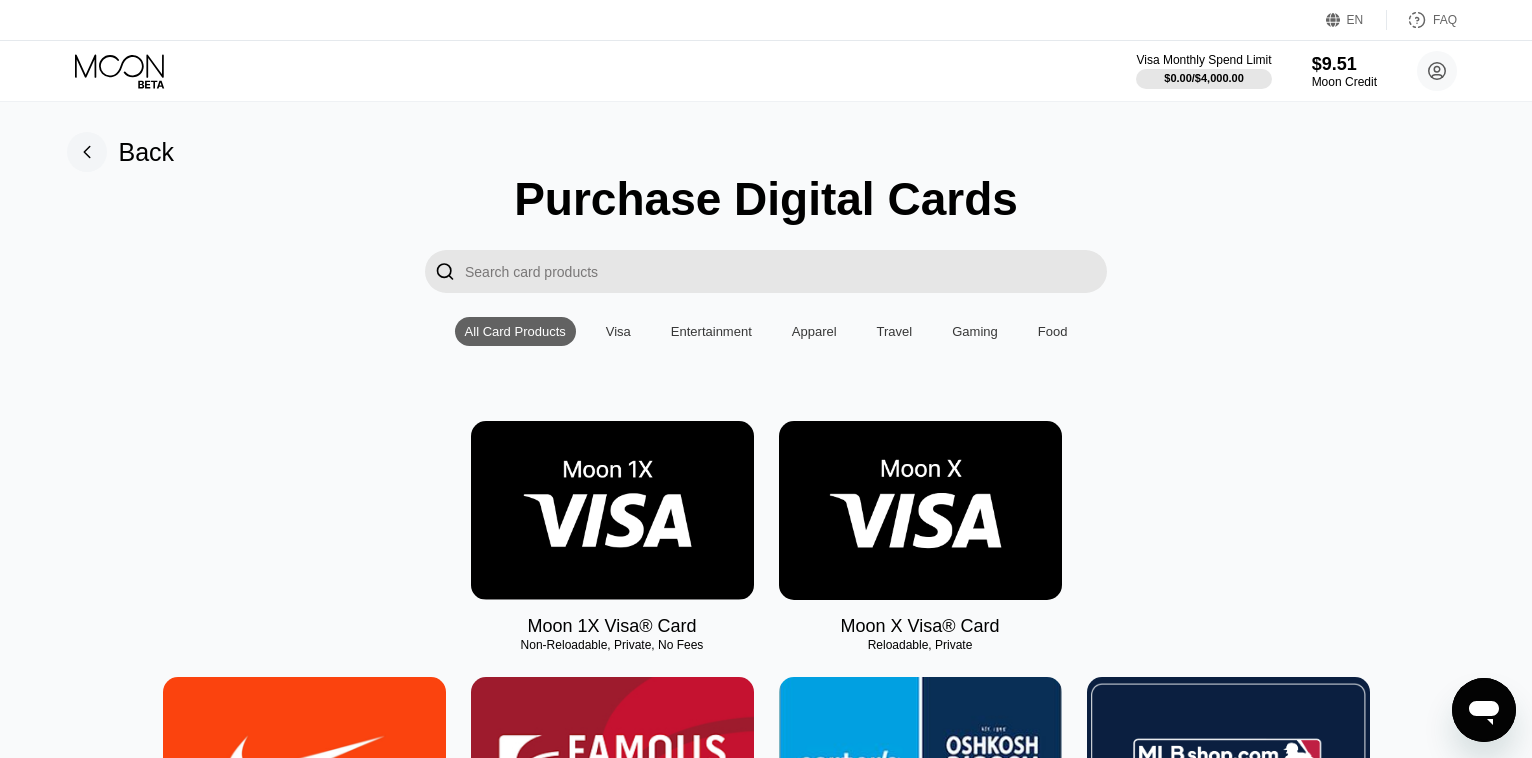 click at bounding box center (920, 510) 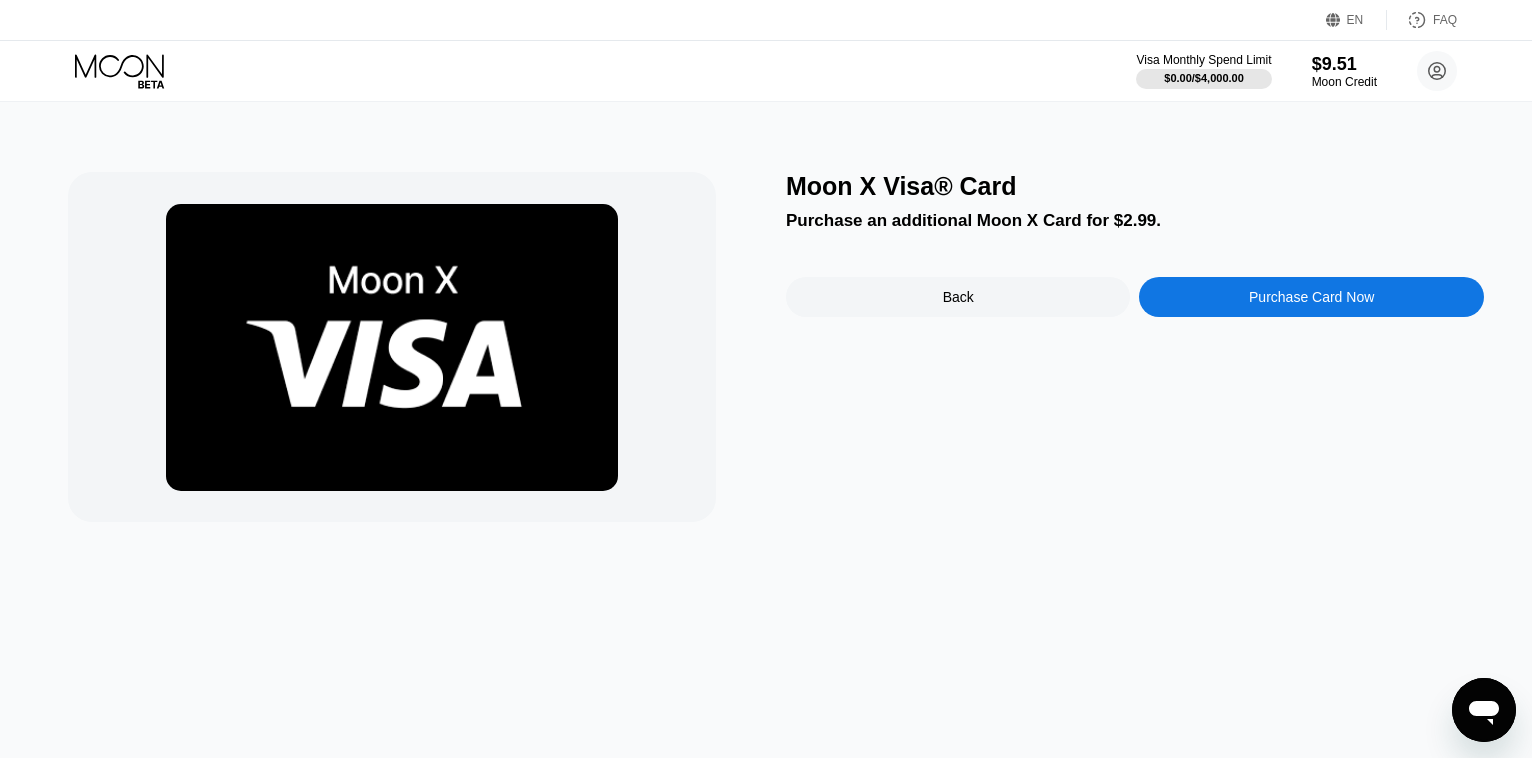 click on "Purchase Card Now" at bounding box center [1311, 297] 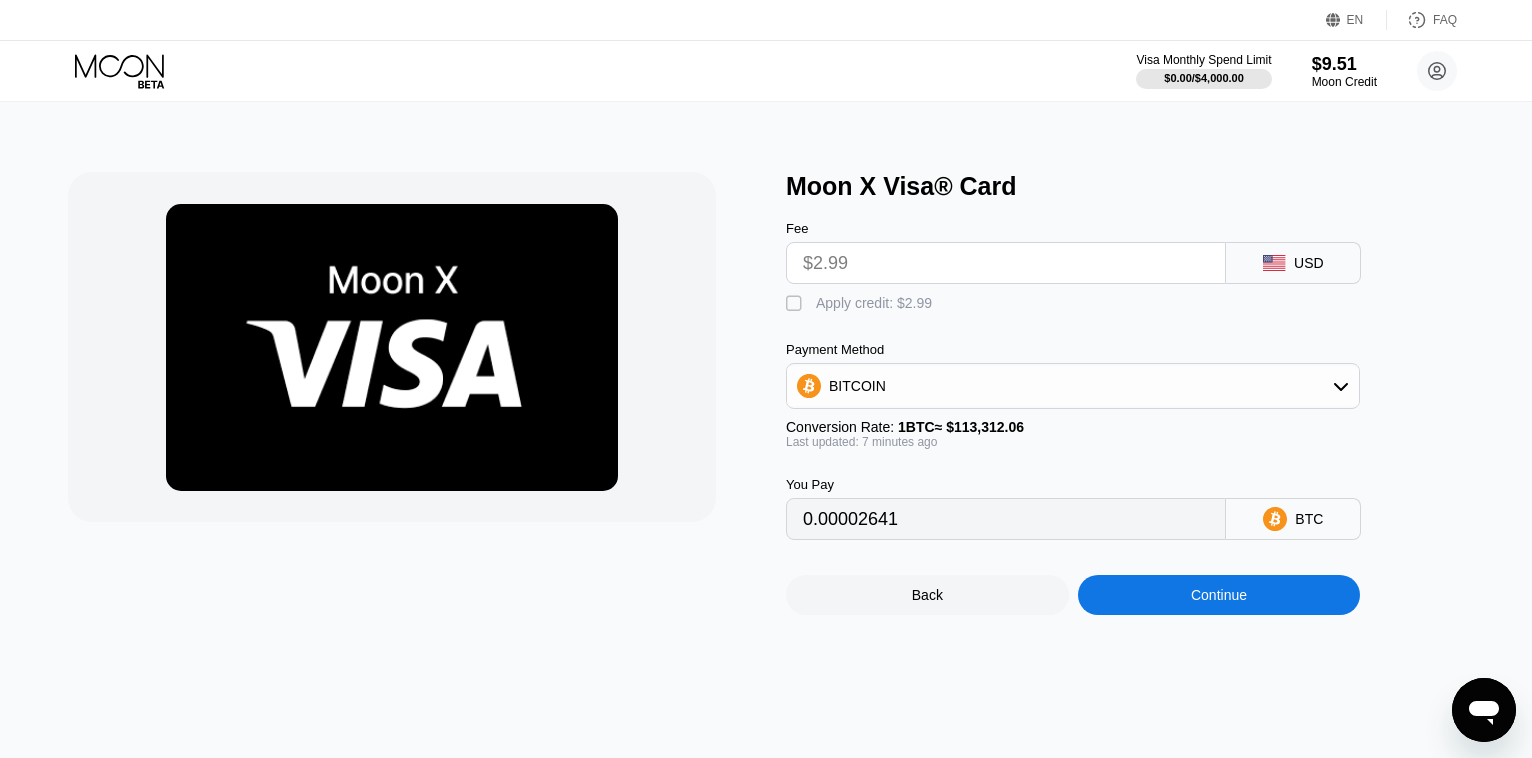 click on "" at bounding box center (796, 304) 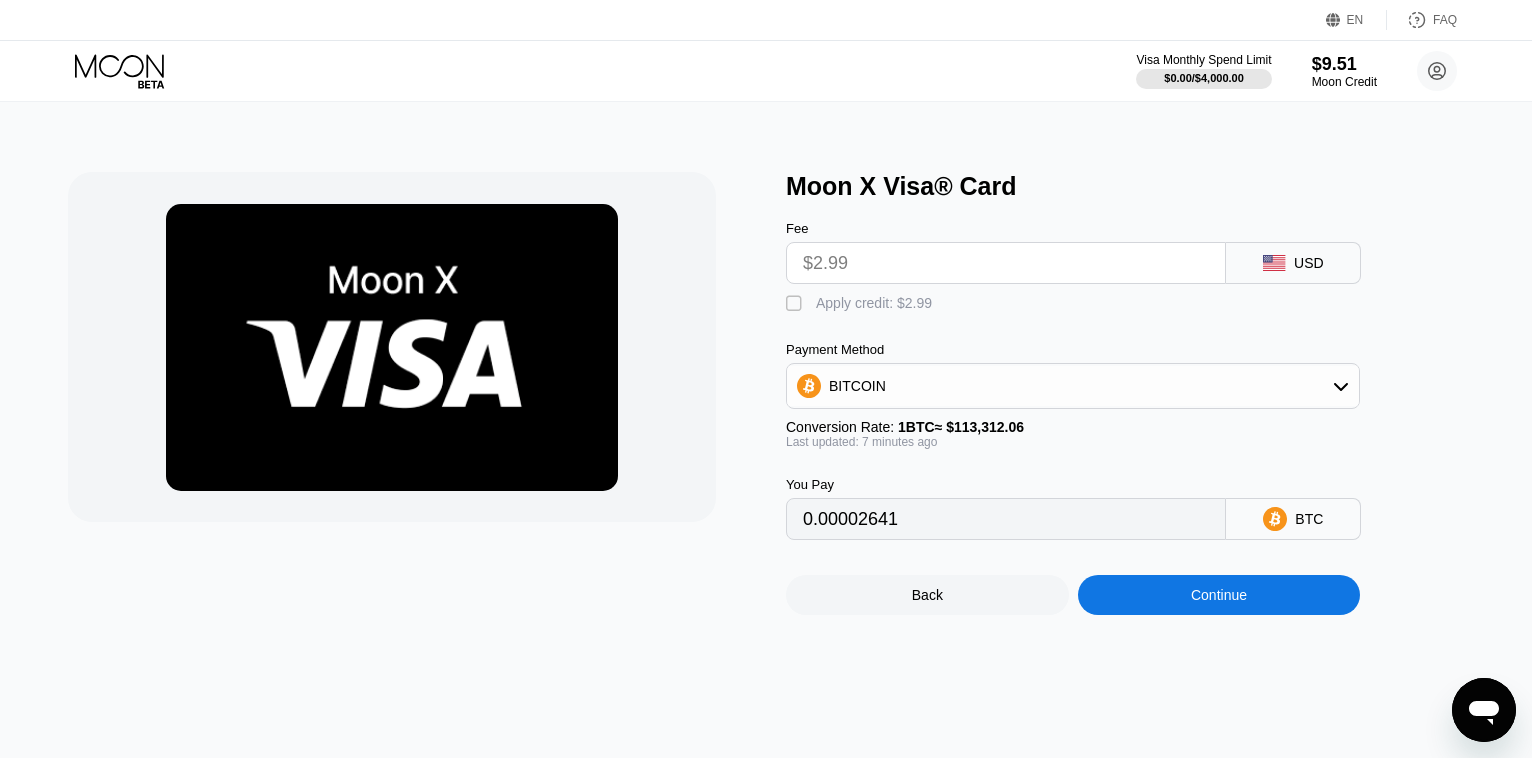 type on "0" 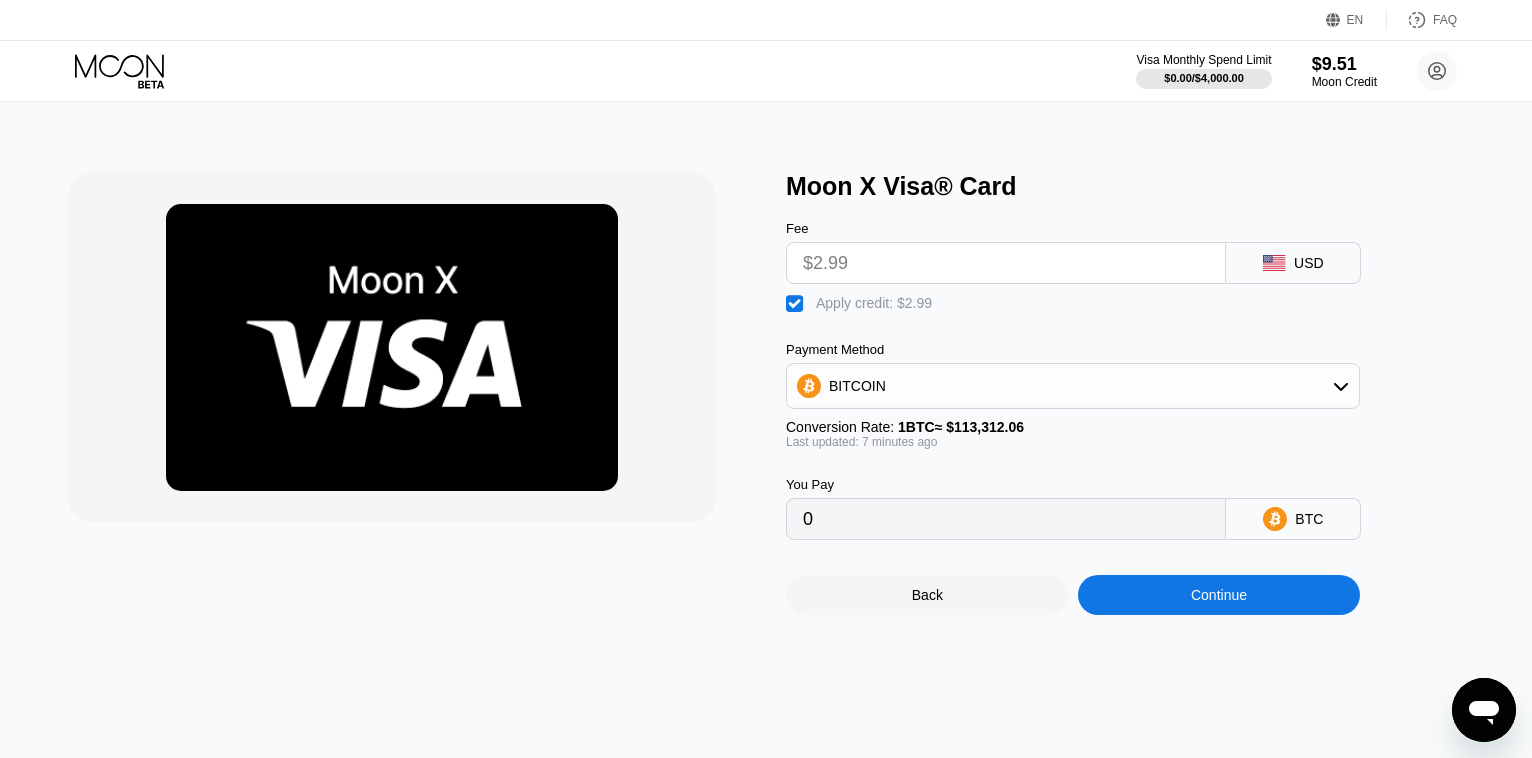 click on "Continue" at bounding box center (1219, 595) 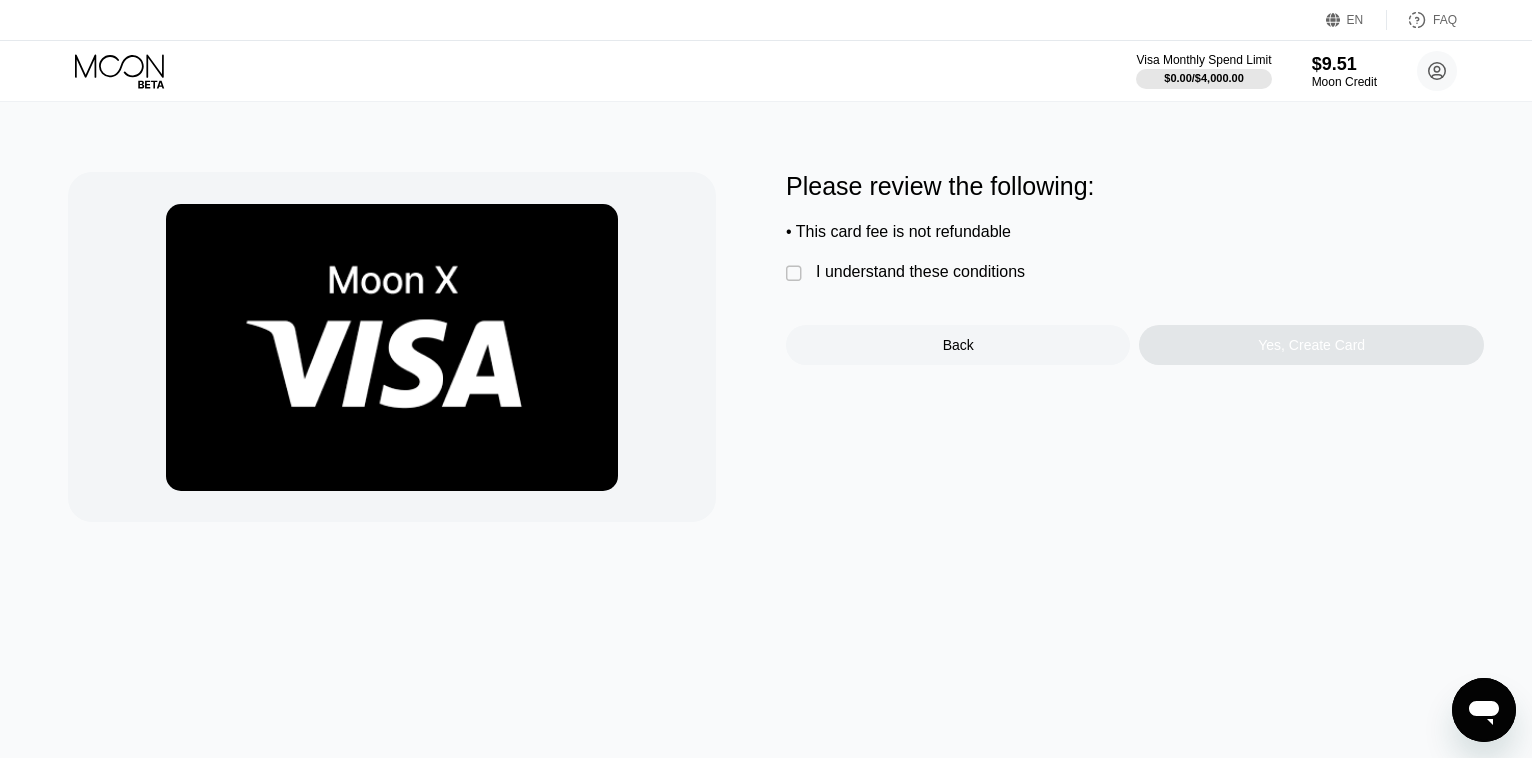 click on "I understand these conditions" at bounding box center (920, 272) 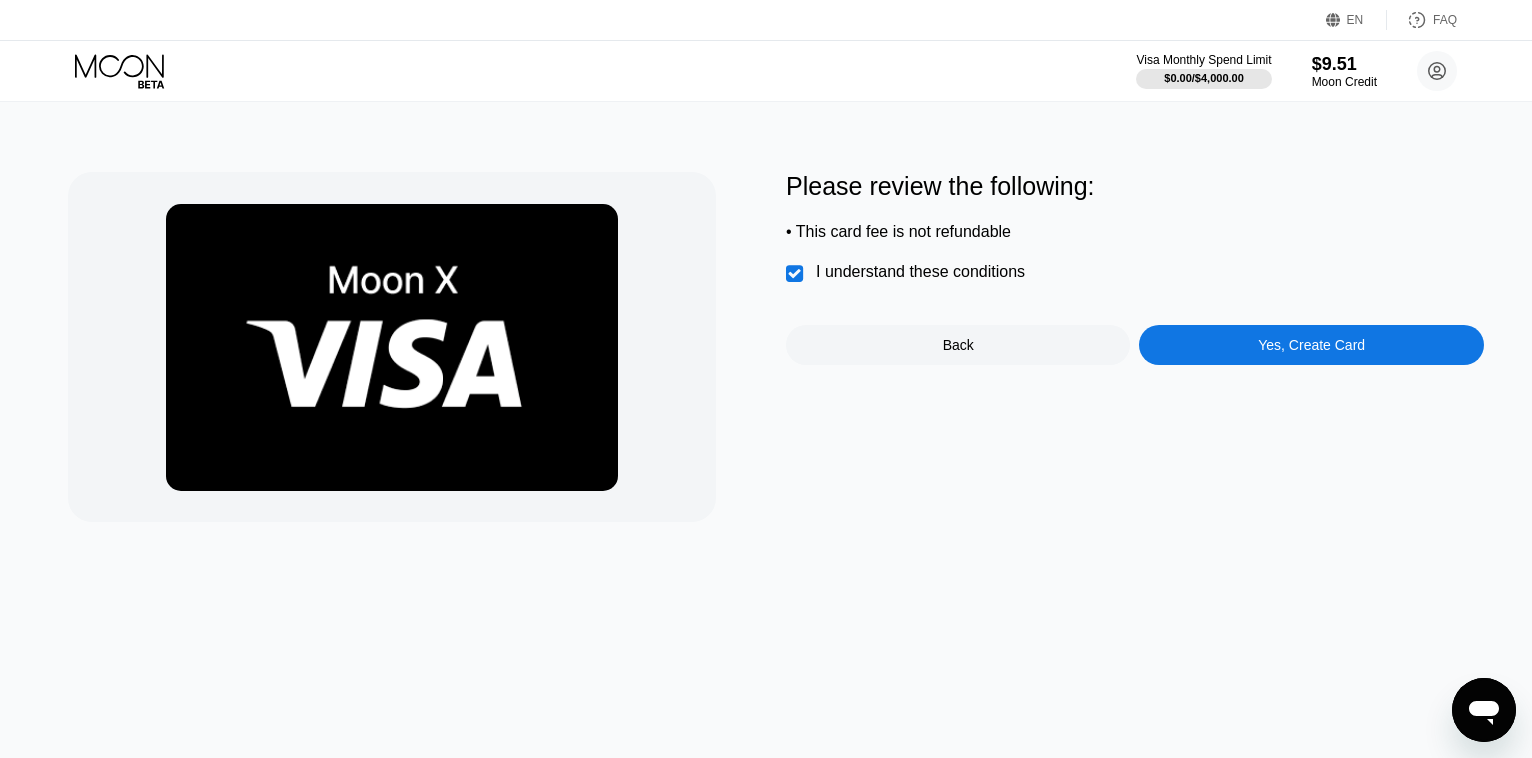 click on "Yes, Create Card" at bounding box center [1311, 345] 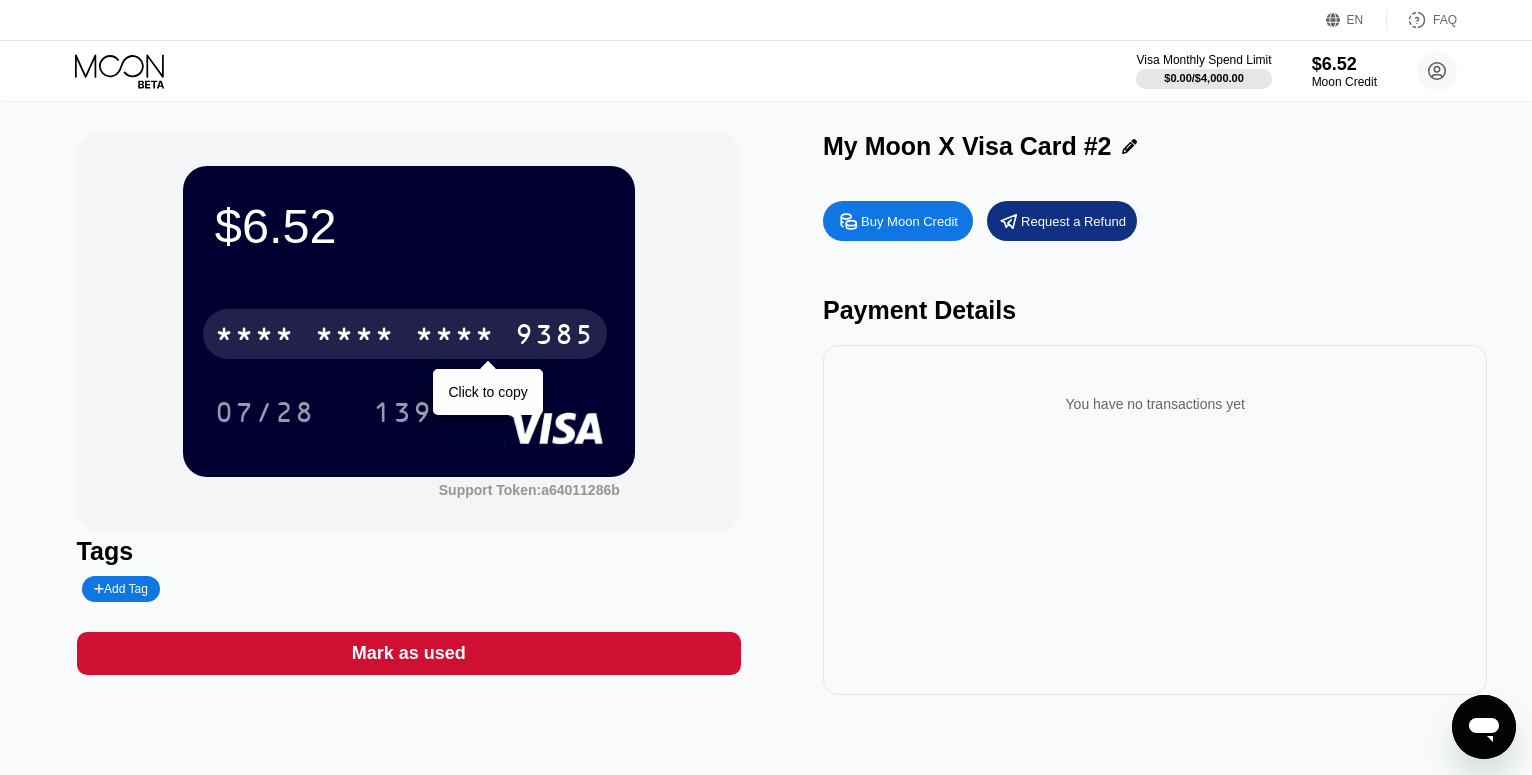 click on "9385" at bounding box center (555, 337) 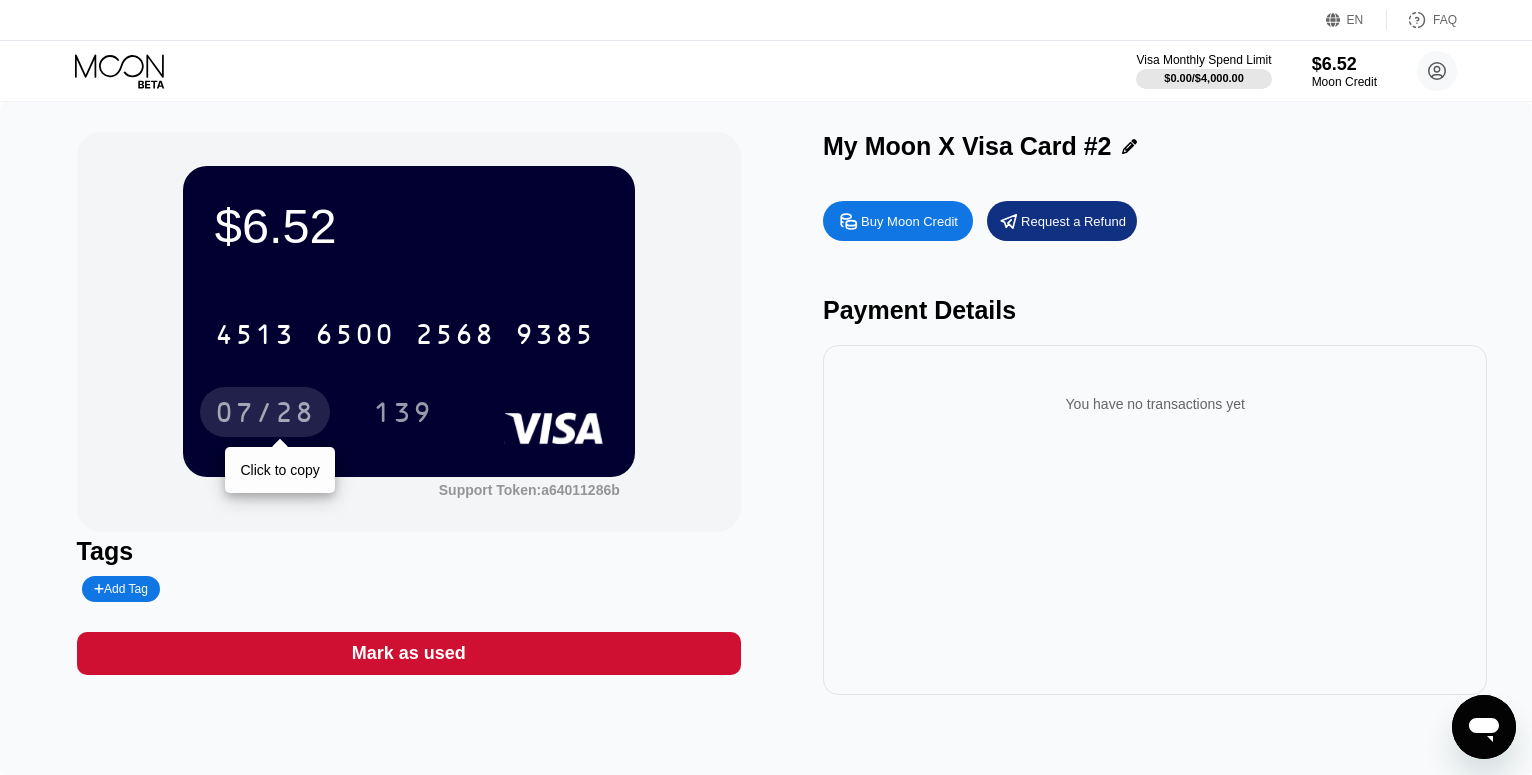 click on "07/28" at bounding box center [265, 415] 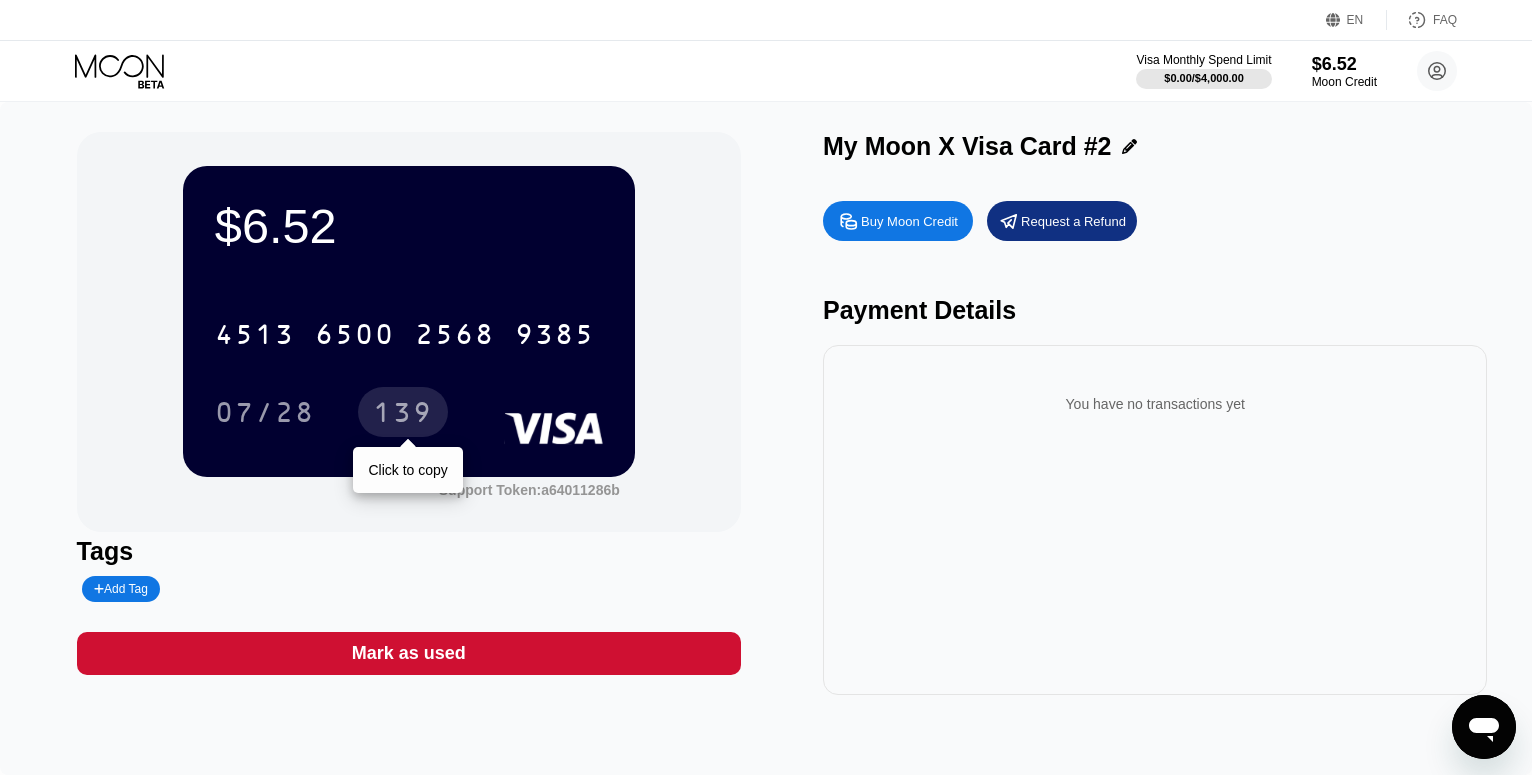 click on "139" at bounding box center (403, 415) 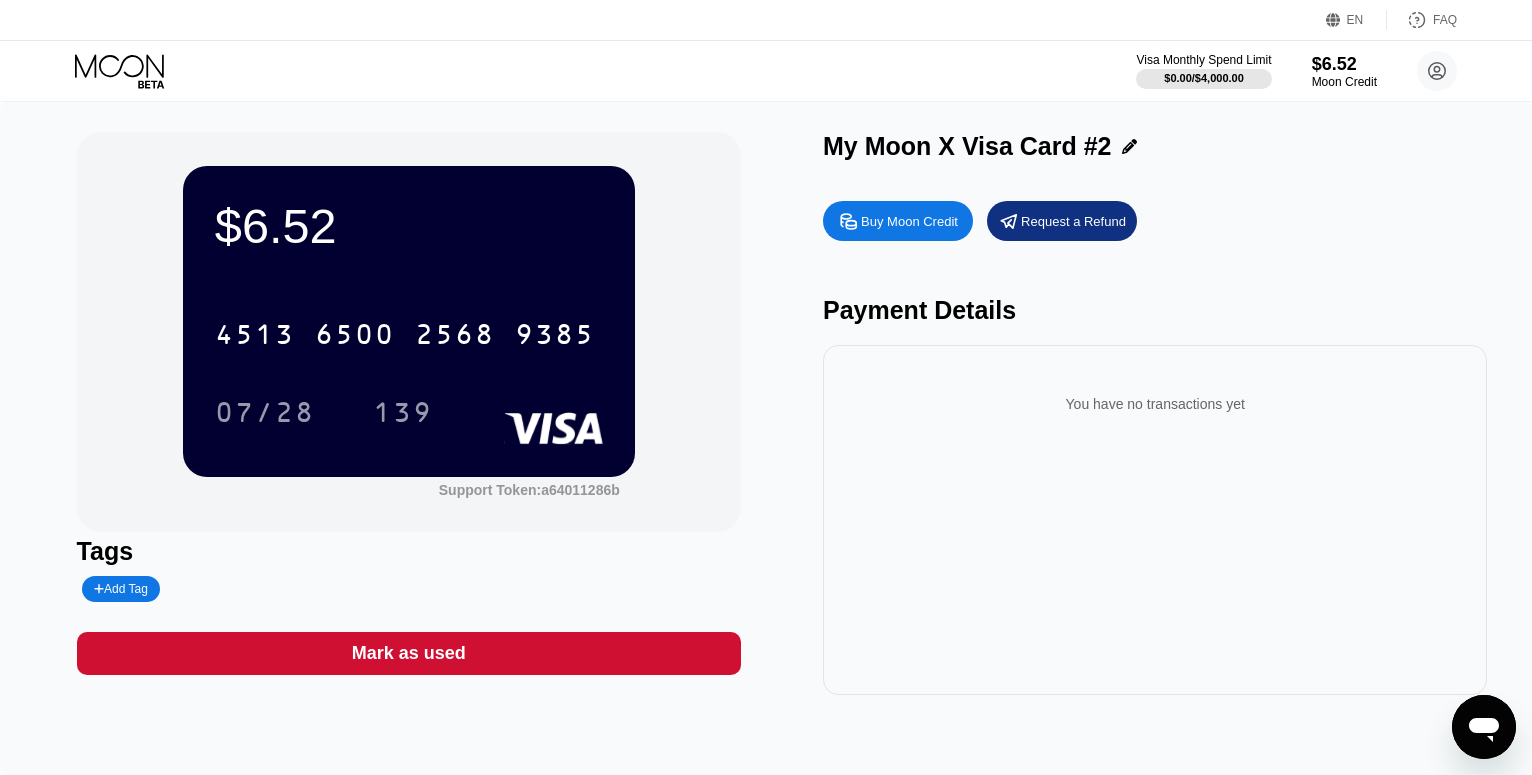 click 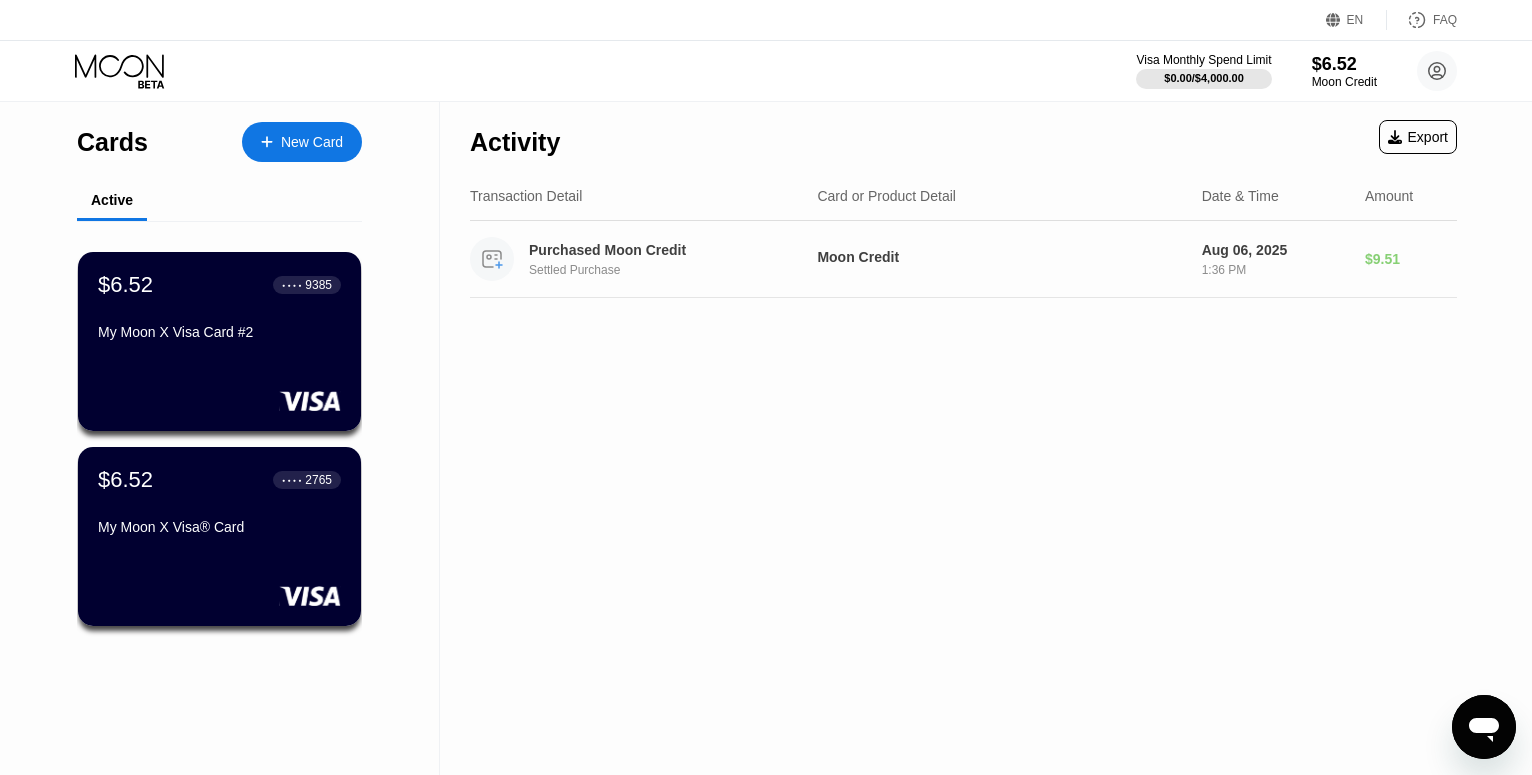scroll, scrollTop: 0, scrollLeft: 0, axis: both 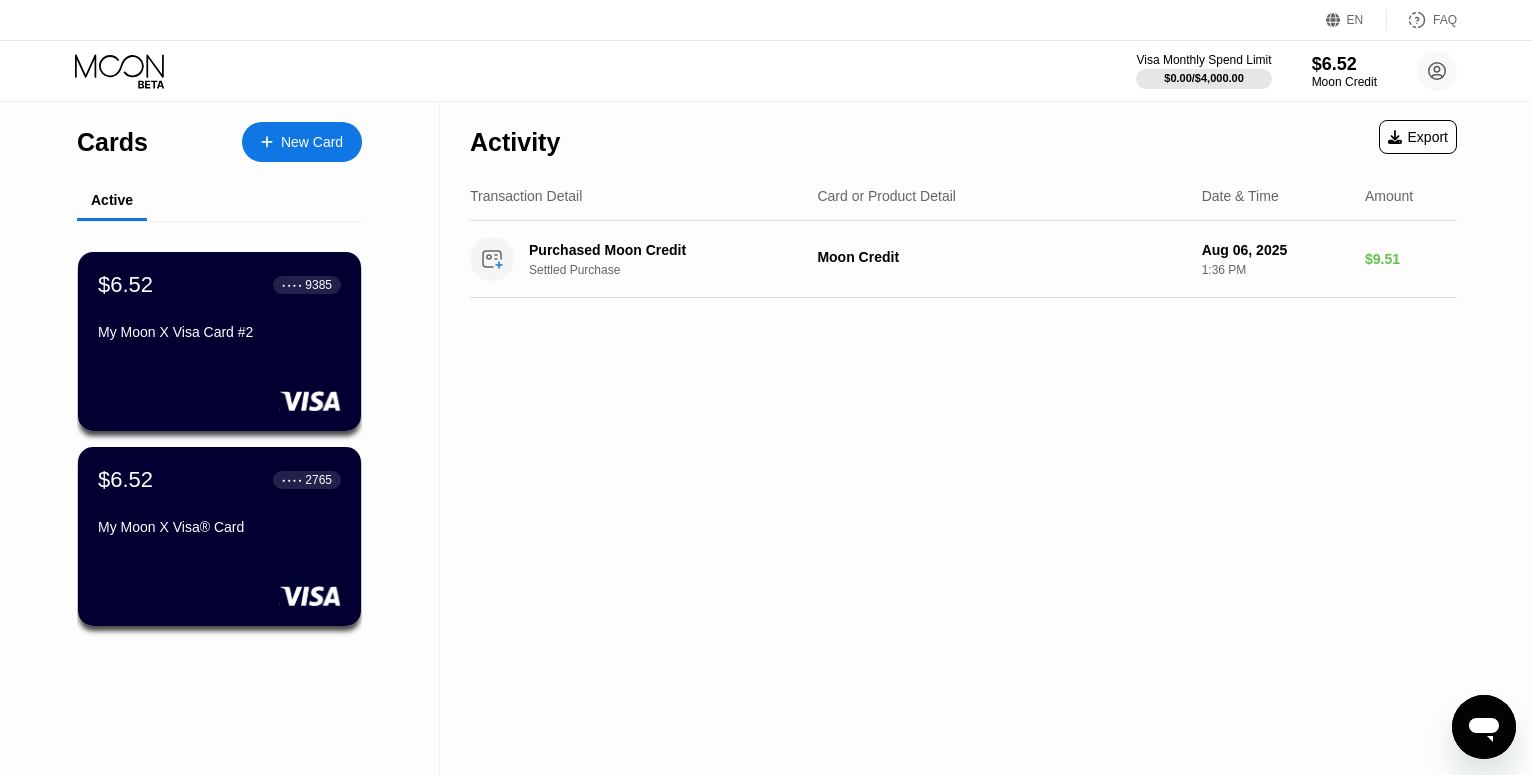 click on "New Card" at bounding box center (312, 142) 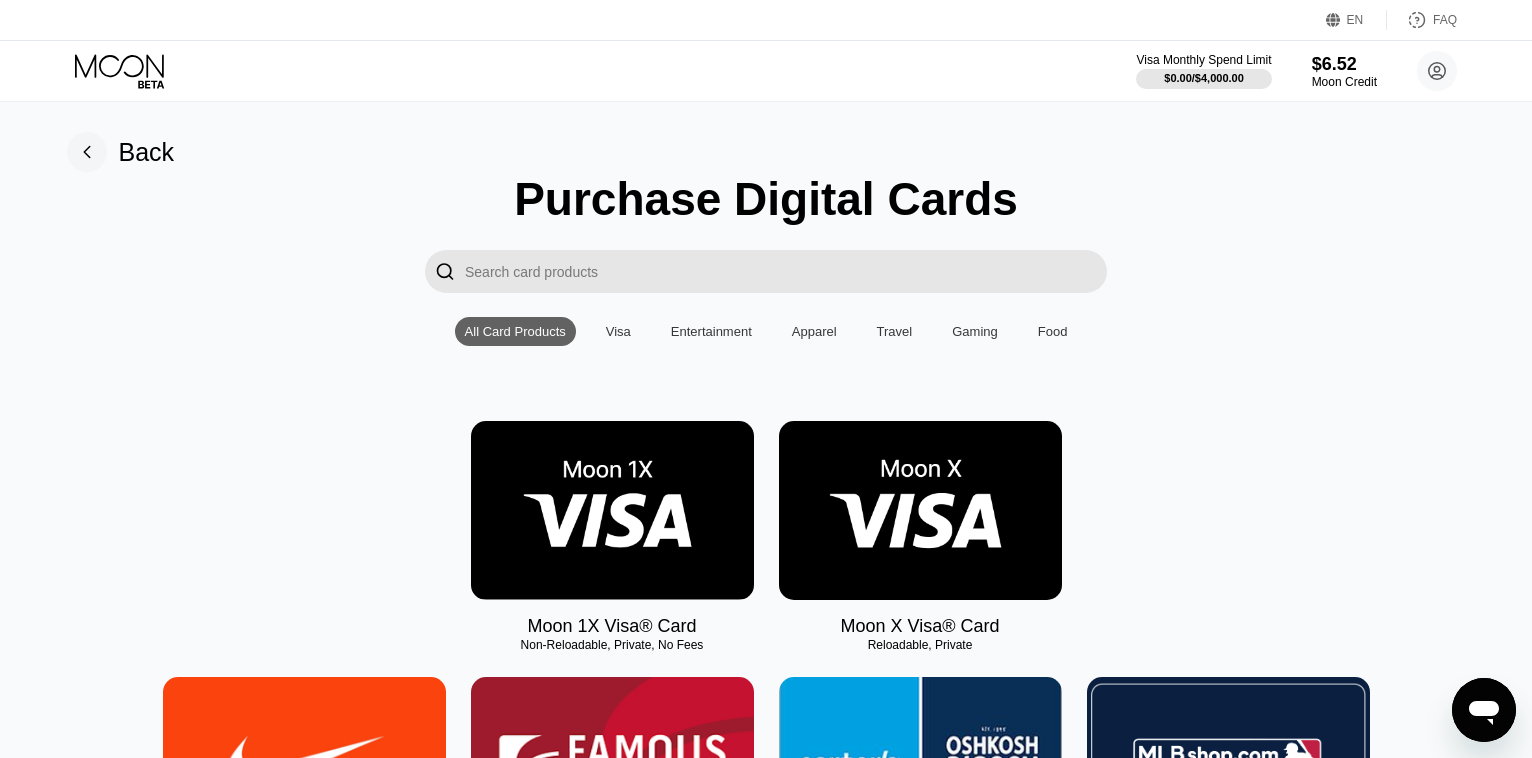 click at bounding box center (920, 510) 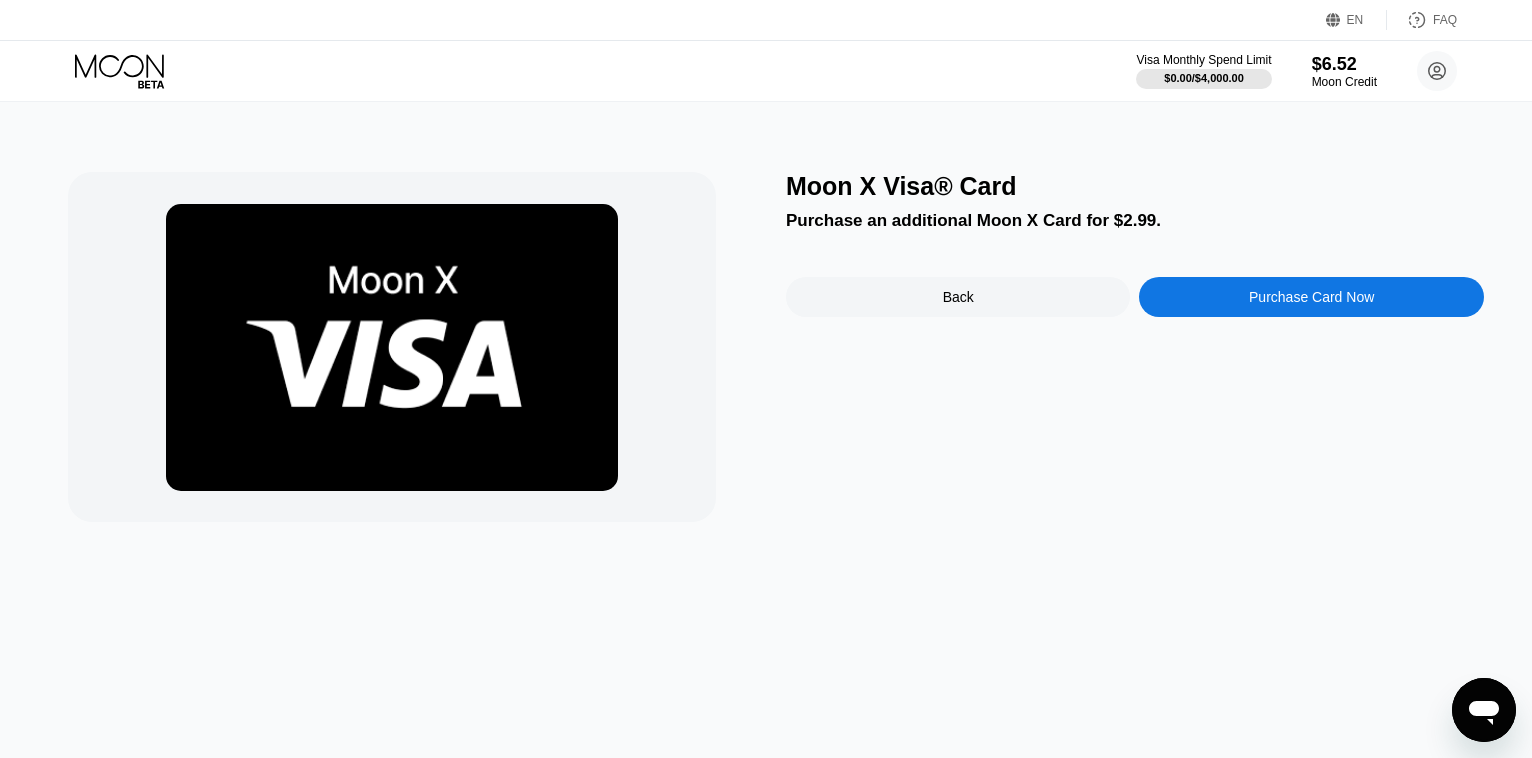 click on "Purchase Card Now" at bounding box center [1311, 297] 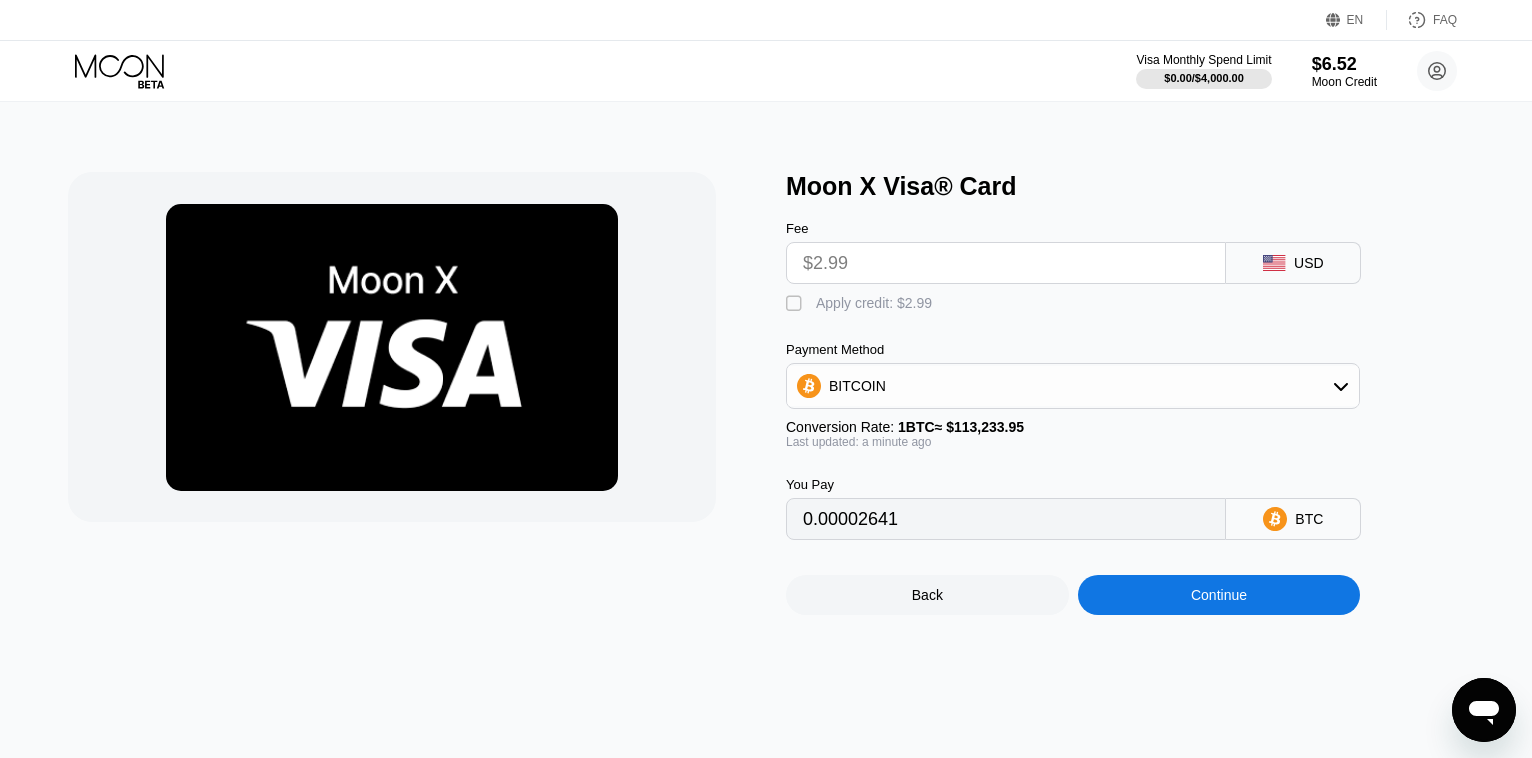 click on "Apply credit: $2.99" at bounding box center [874, 303] 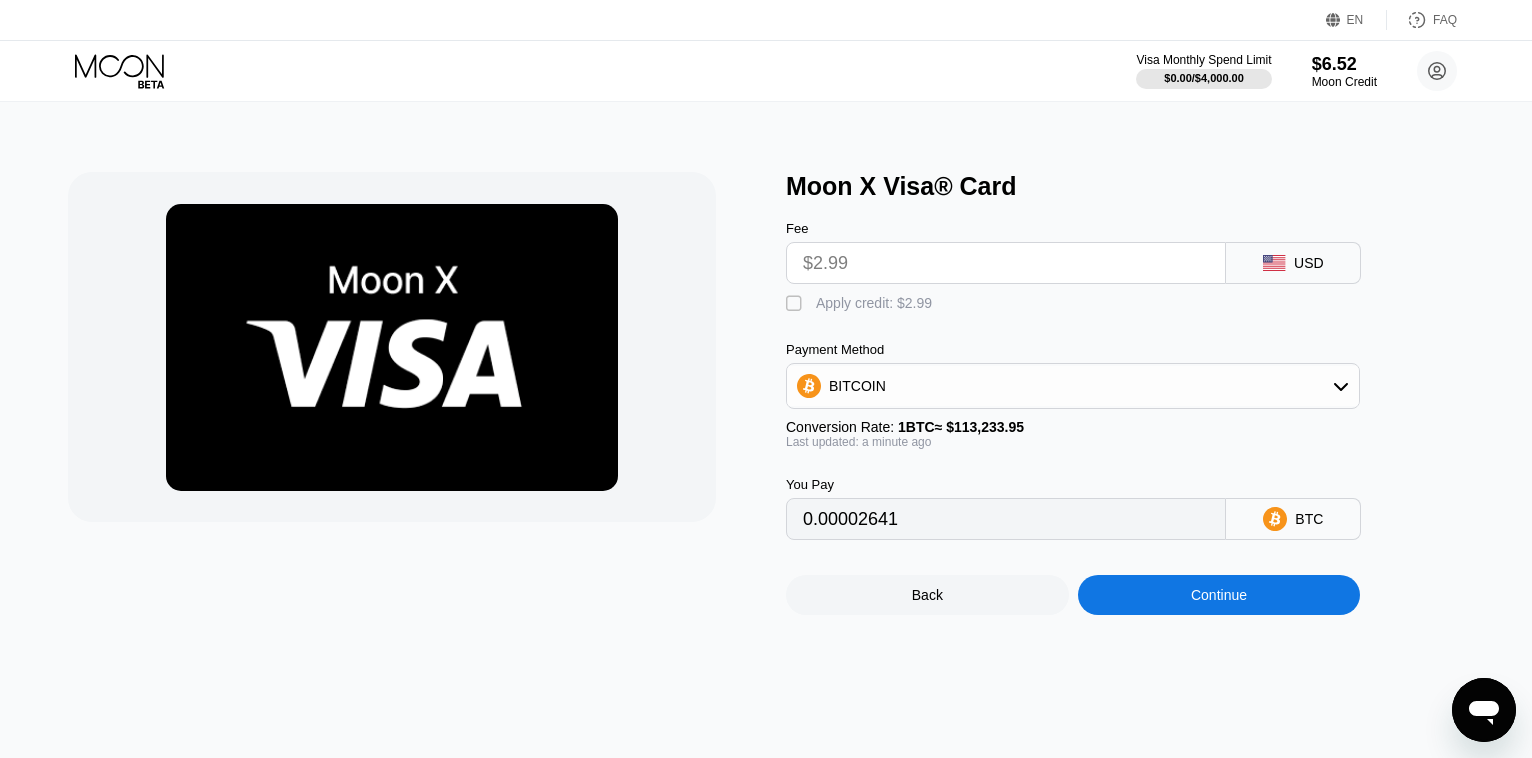 type on "0" 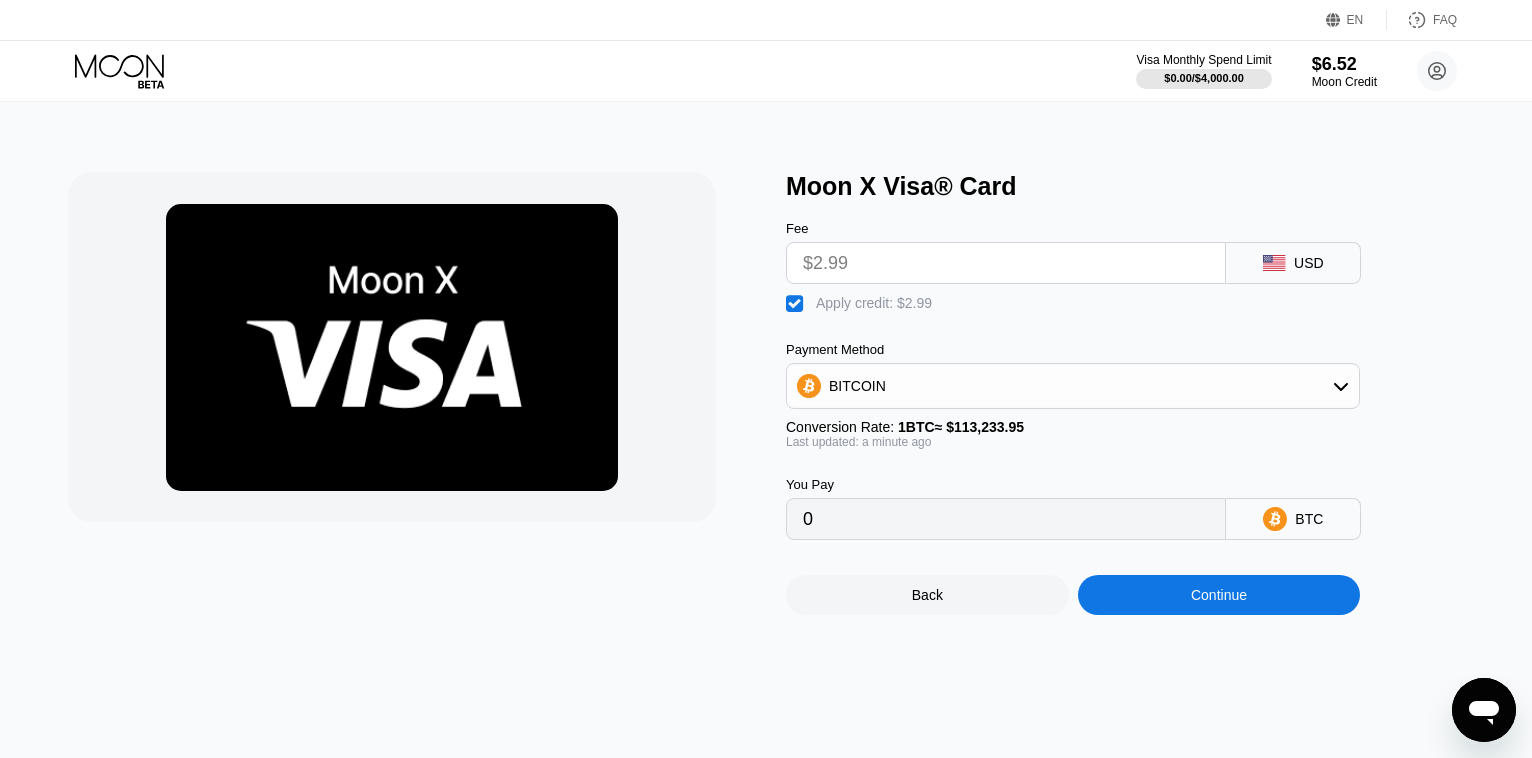 click on "Continue" at bounding box center [1219, 595] 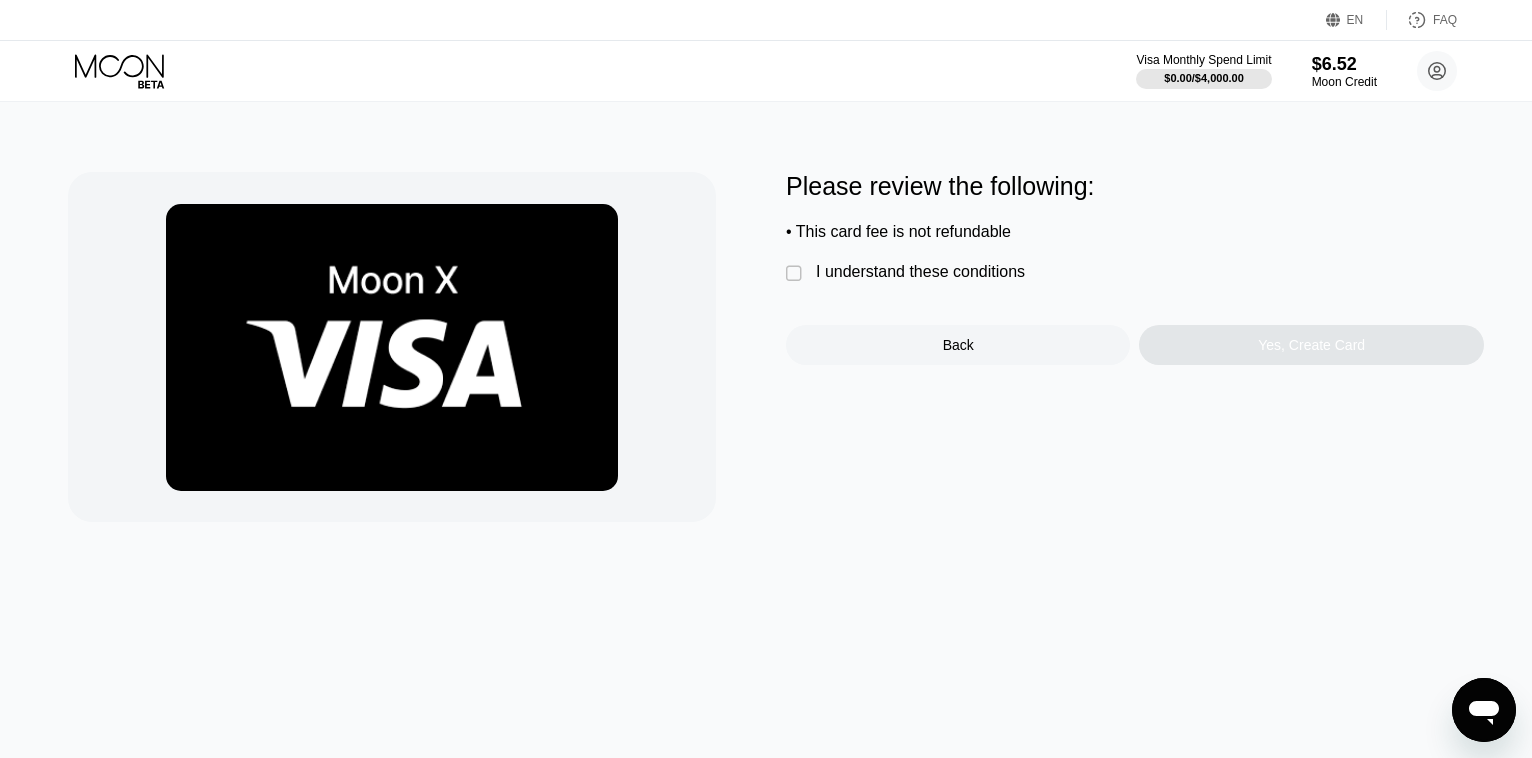 click on "Please review the following: • This card fee is not refundable  I understand these conditions Back Yes, Create Card" at bounding box center (1135, 268) 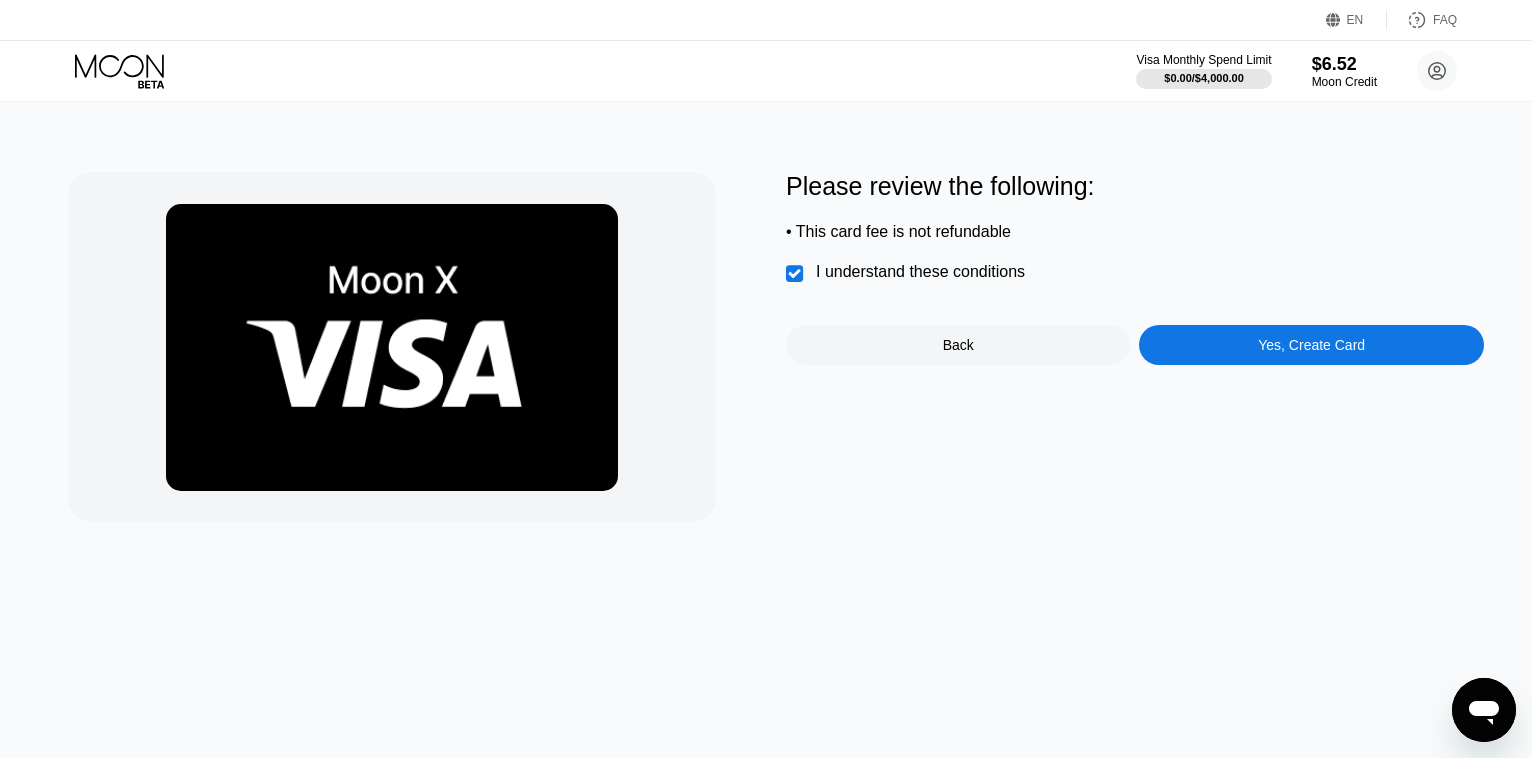 click on "Yes, Create Card" at bounding box center [1311, 345] 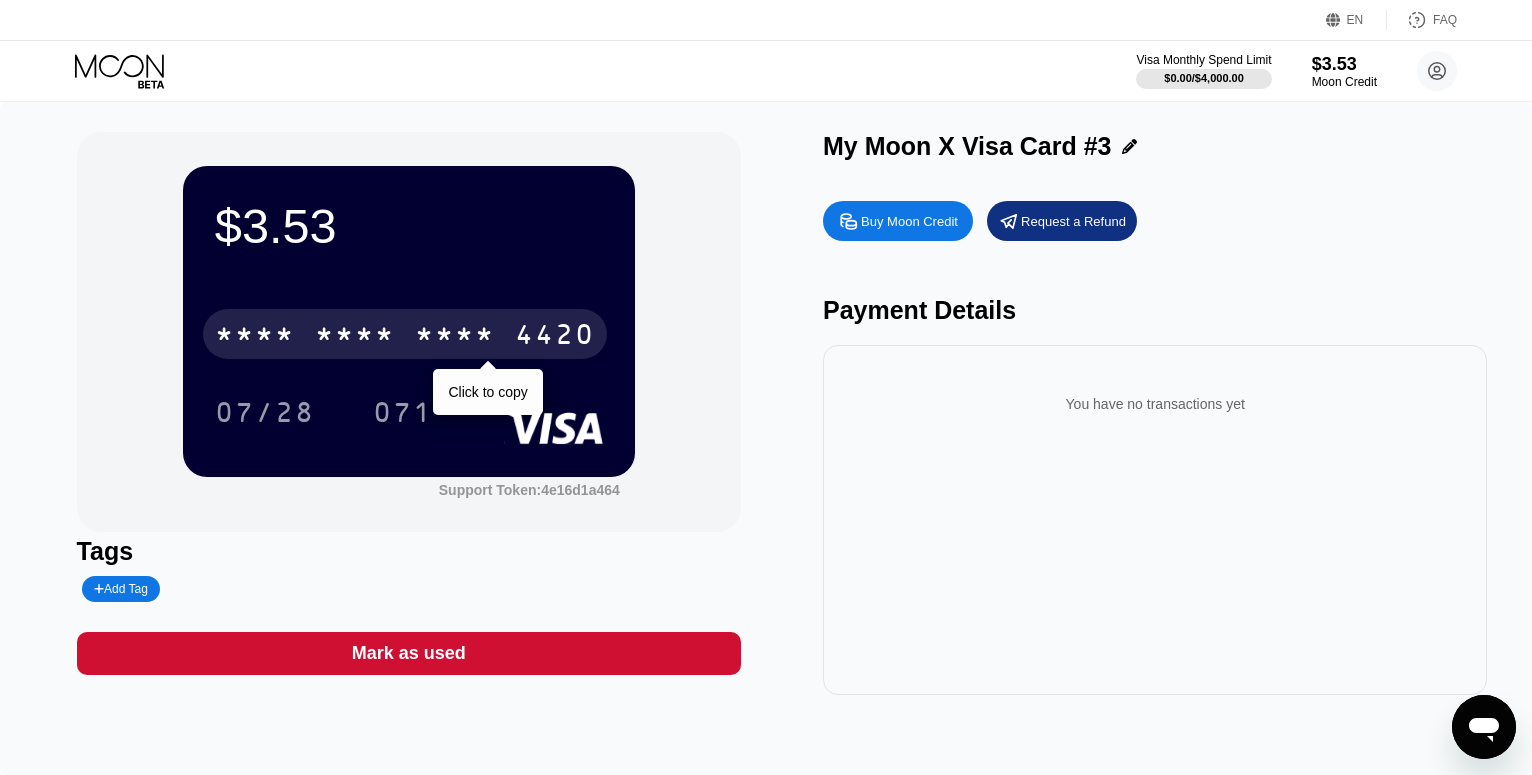 click on "* * * *" at bounding box center [355, 337] 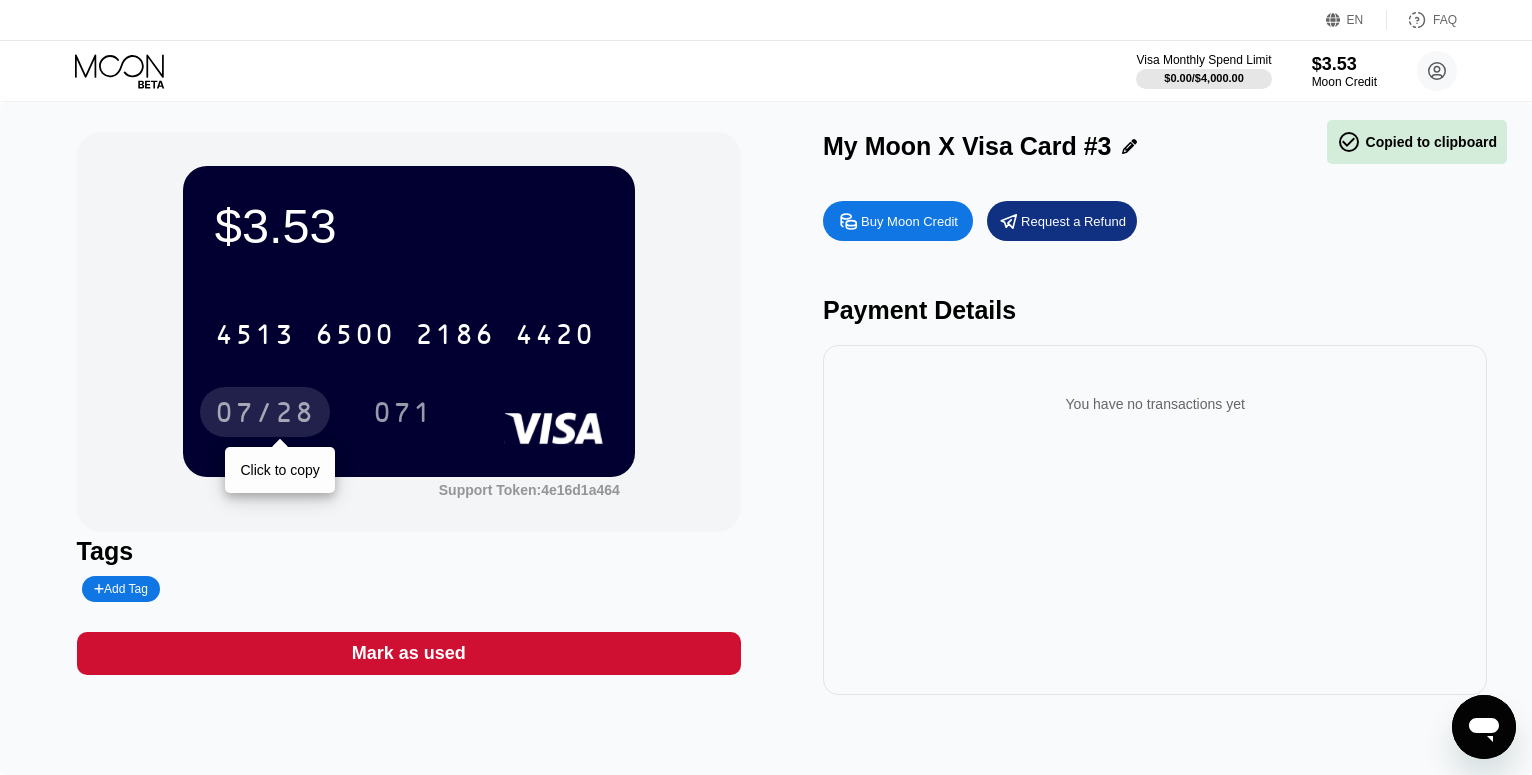 click on "07/28" at bounding box center (265, 415) 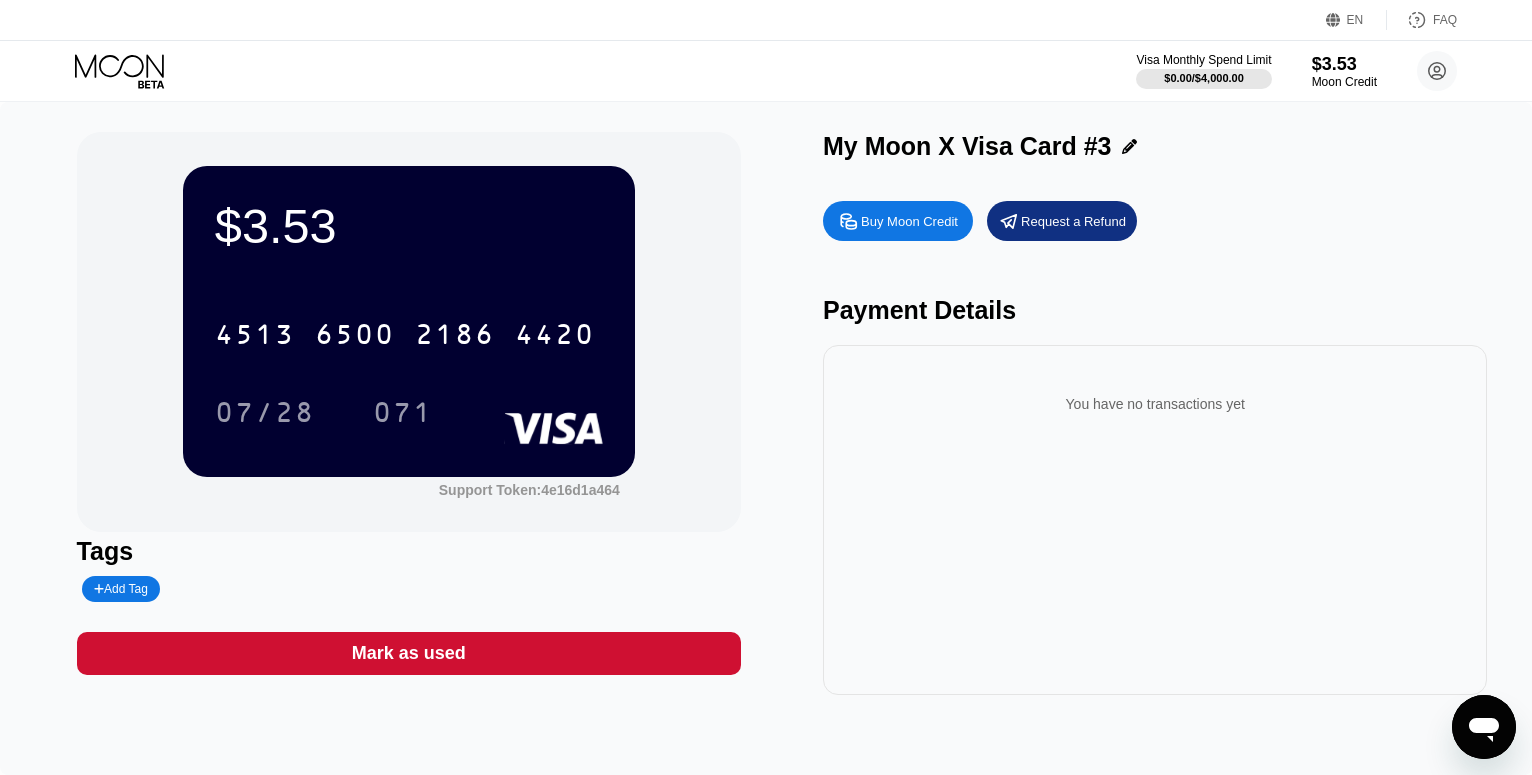 click on "071" at bounding box center (403, 415) 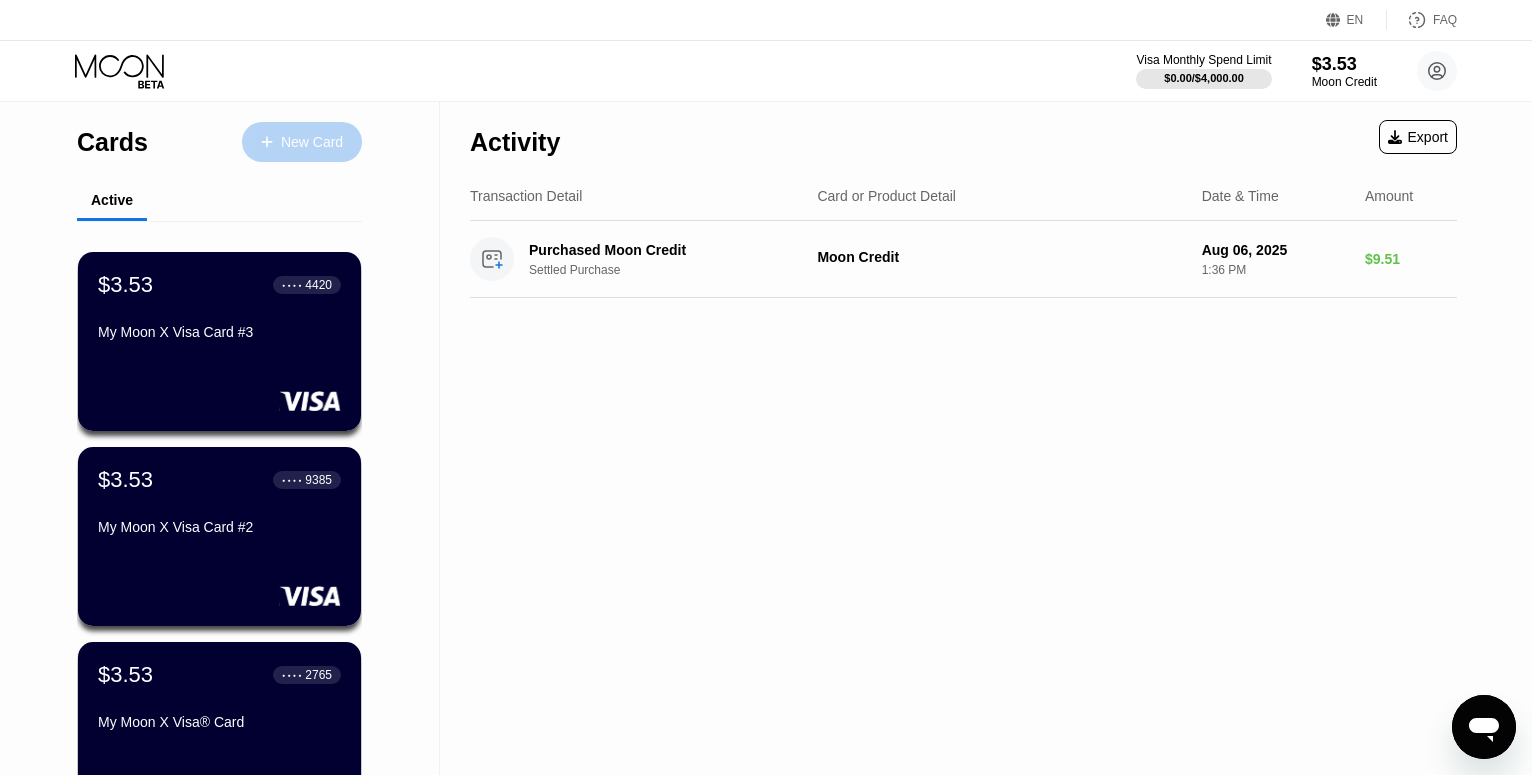 click on "New Card" at bounding box center (312, 142) 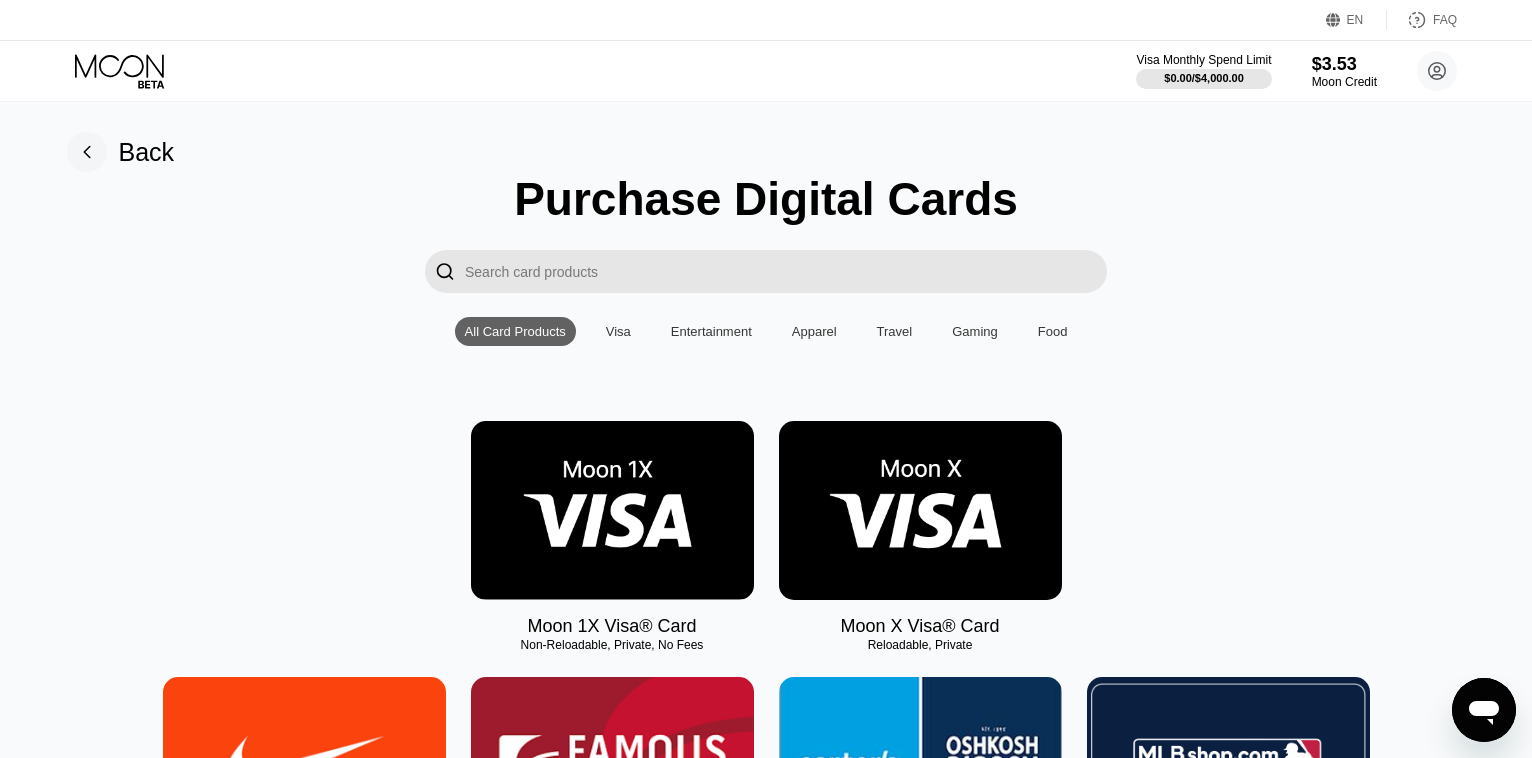click at bounding box center [920, 510] 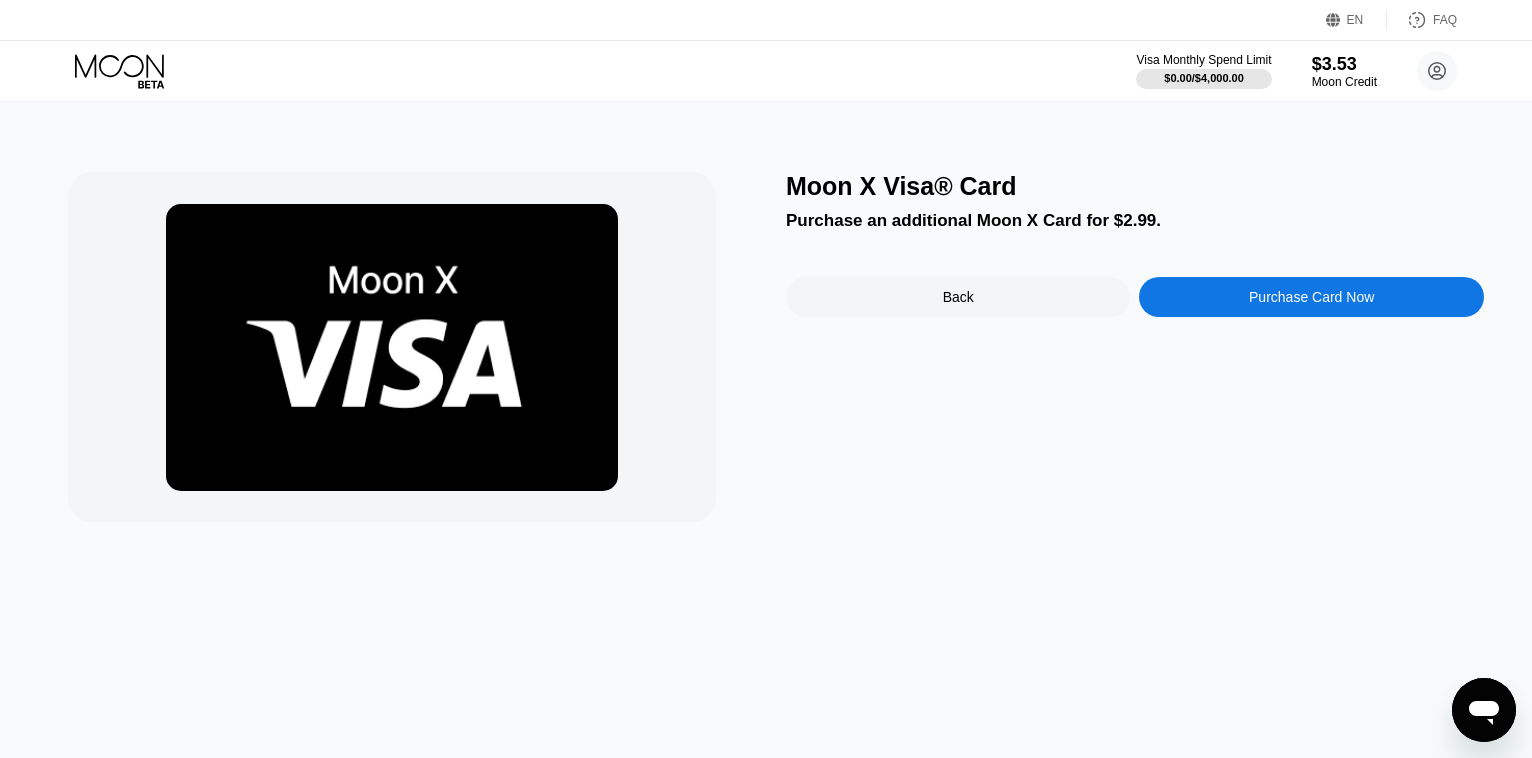 click on "Purchase Card Now" at bounding box center [1311, 297] 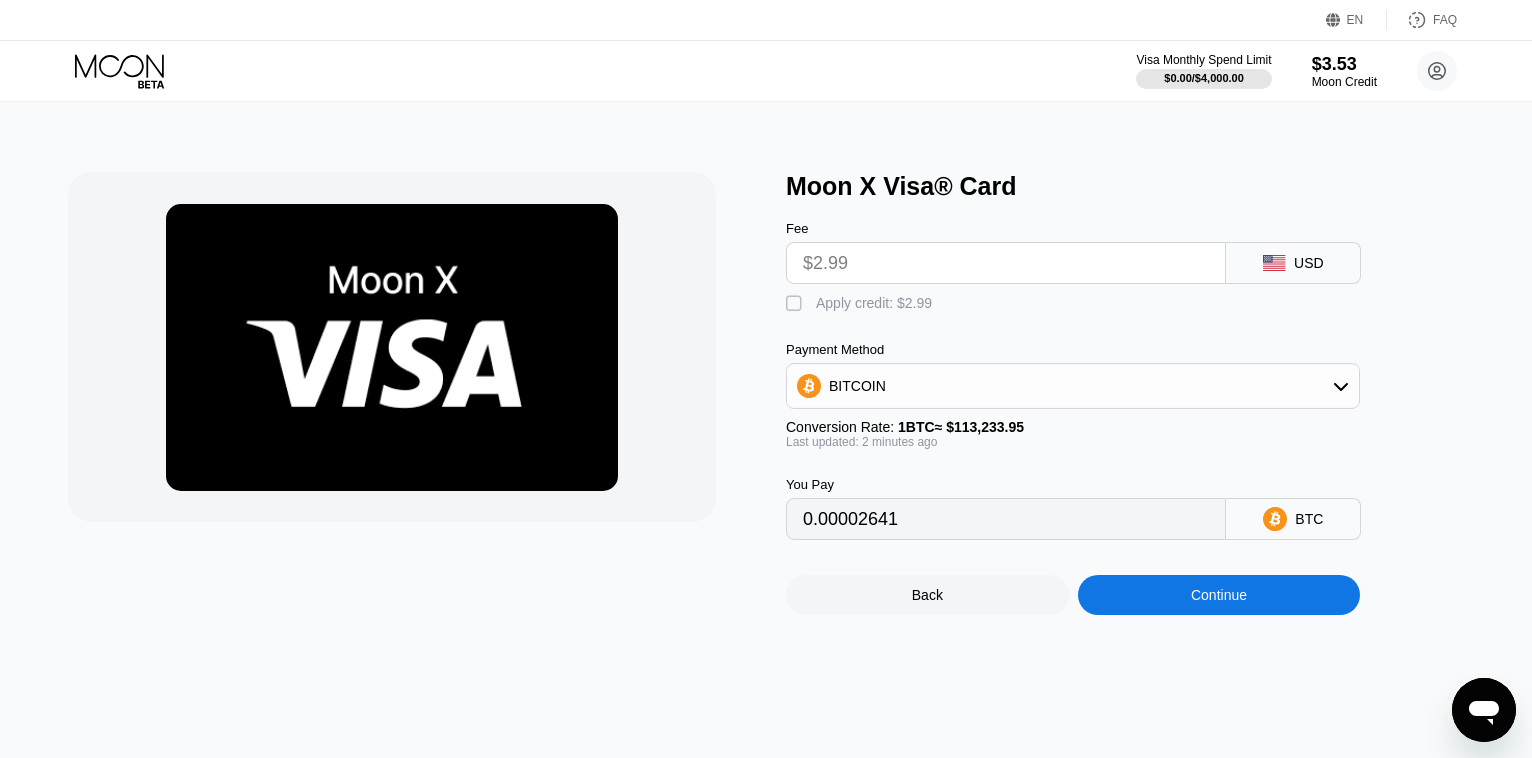 click on "Apply credit: $2.99" at bounding box center (874, 303) 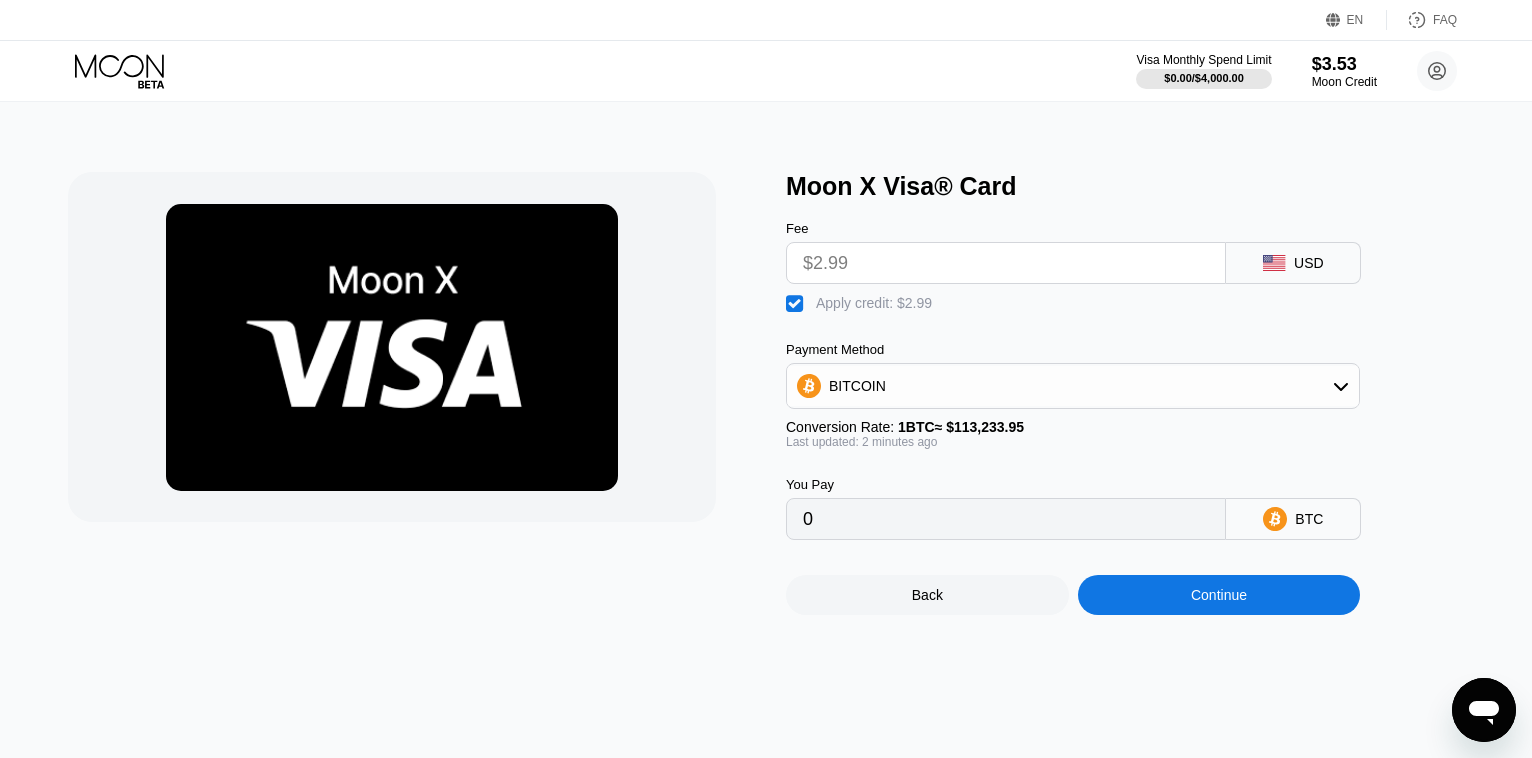 click on "Continue" at bounding box center [1219, 595] 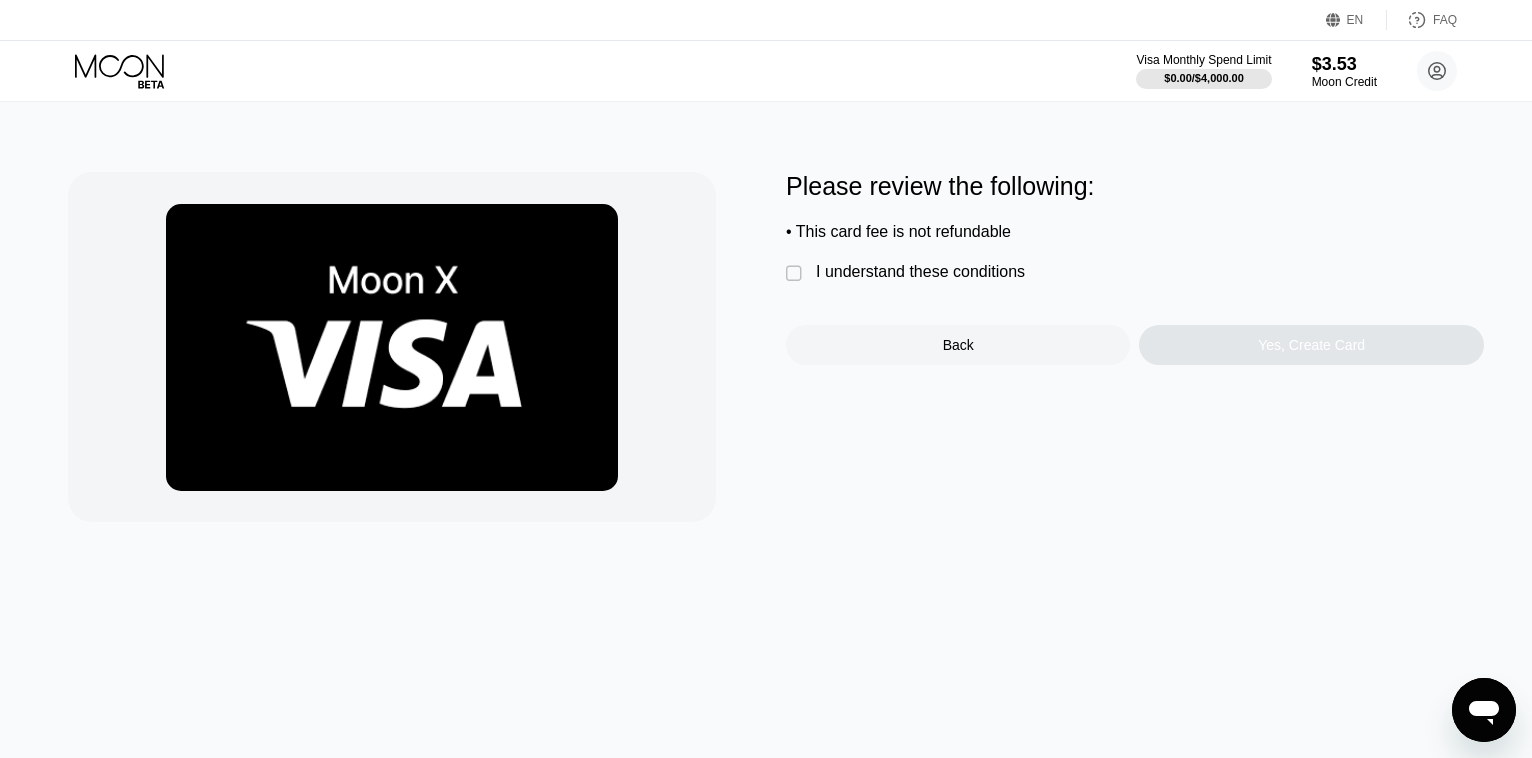 click on "I understand these conditions" at bounding box center [920, 272] 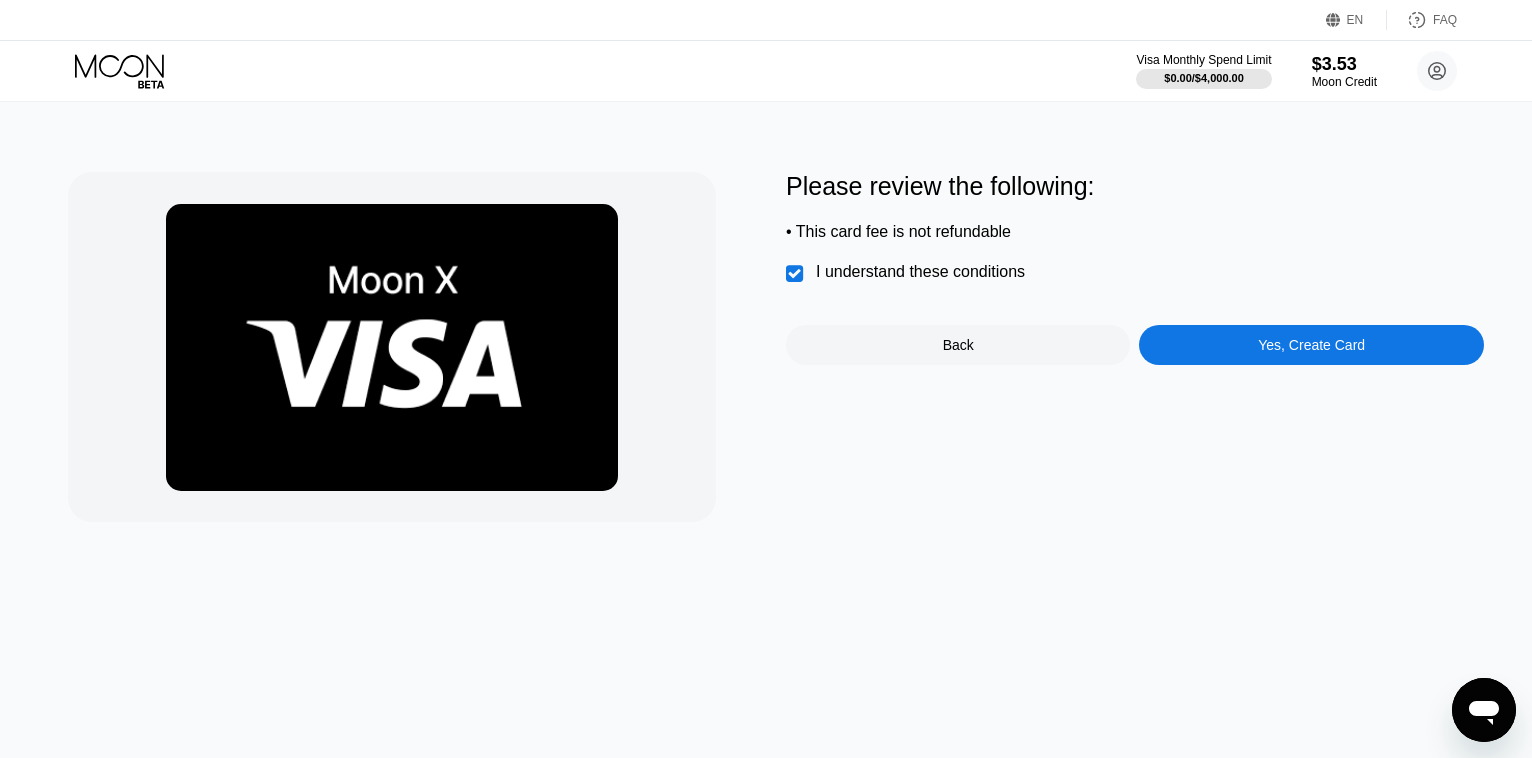 click on "Yes, Create Card" at bounding box center [1311, 345] 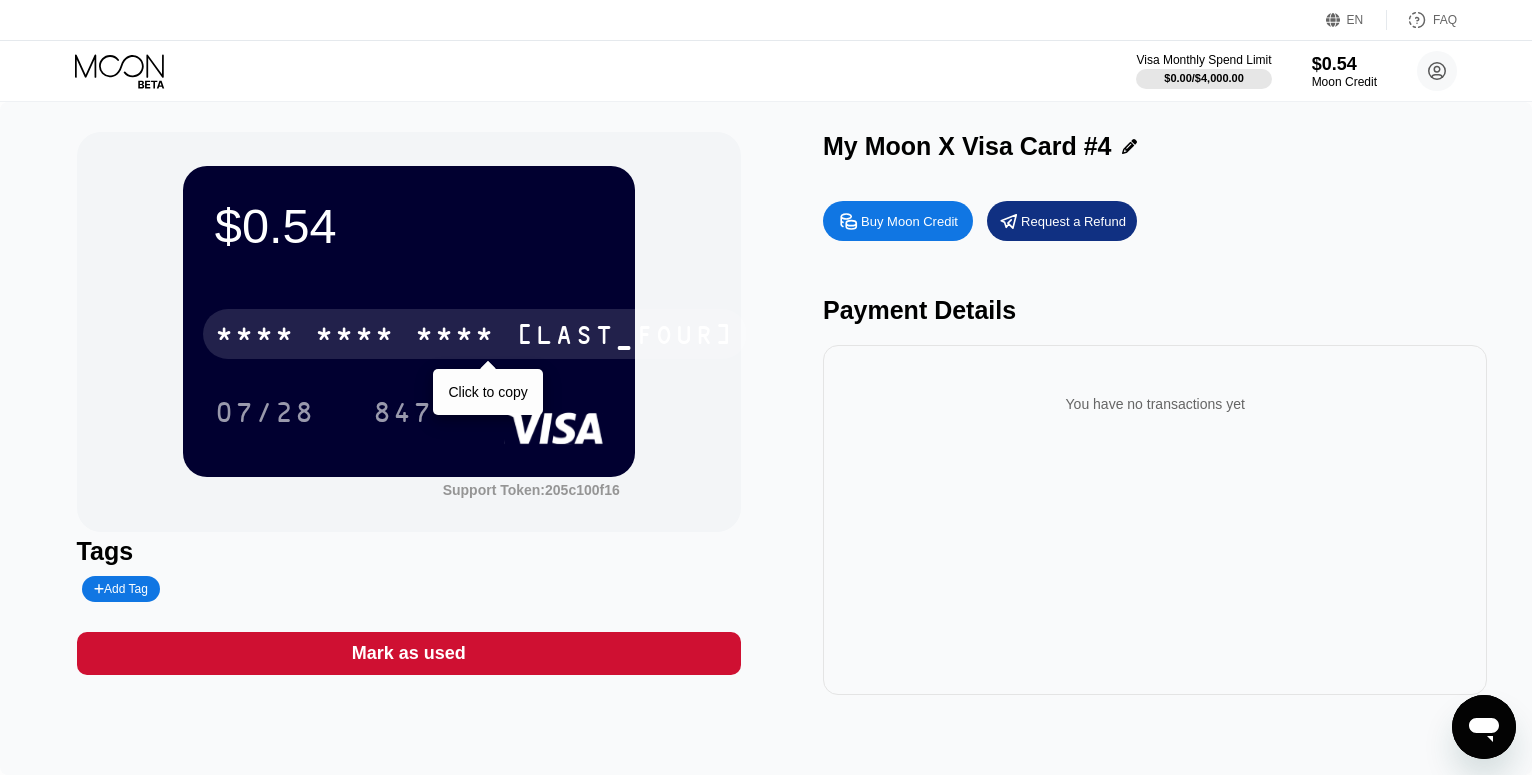 click on "* * * * * * * * * * * * 5685" at bounding box center [475, 334] 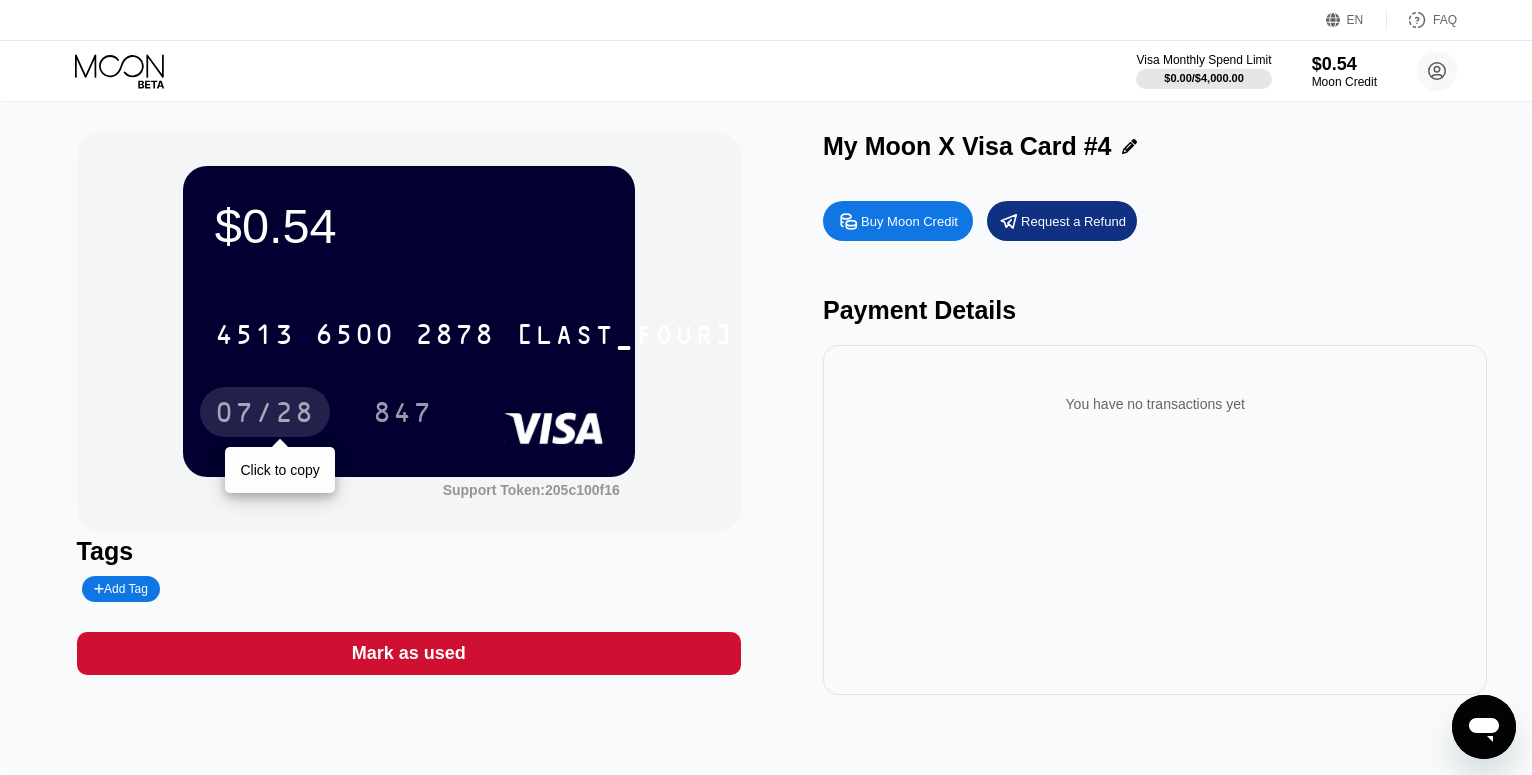 click on "07/28" at bounding box center (265, 415) 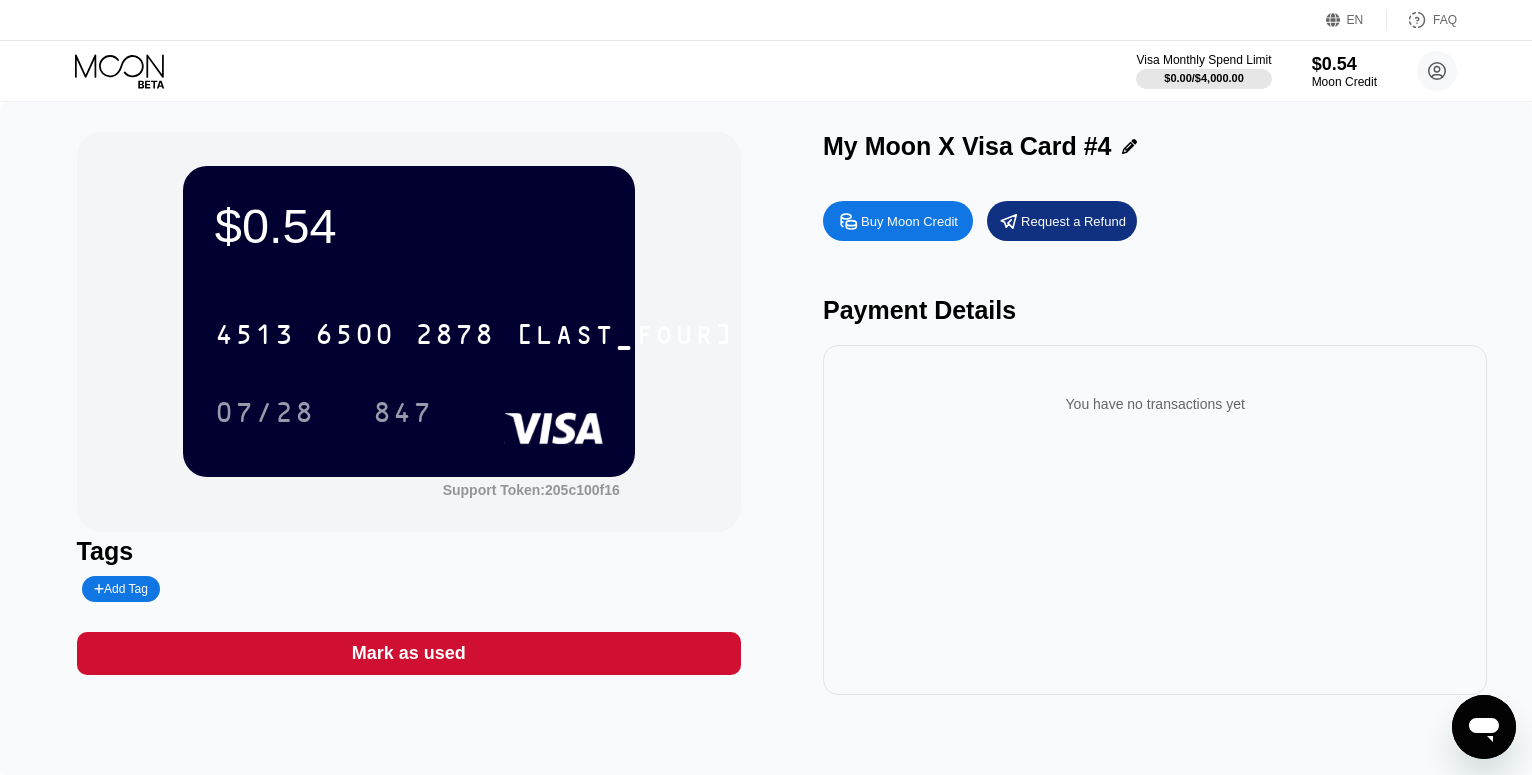 click on "847" at bounding box center (403, 415) 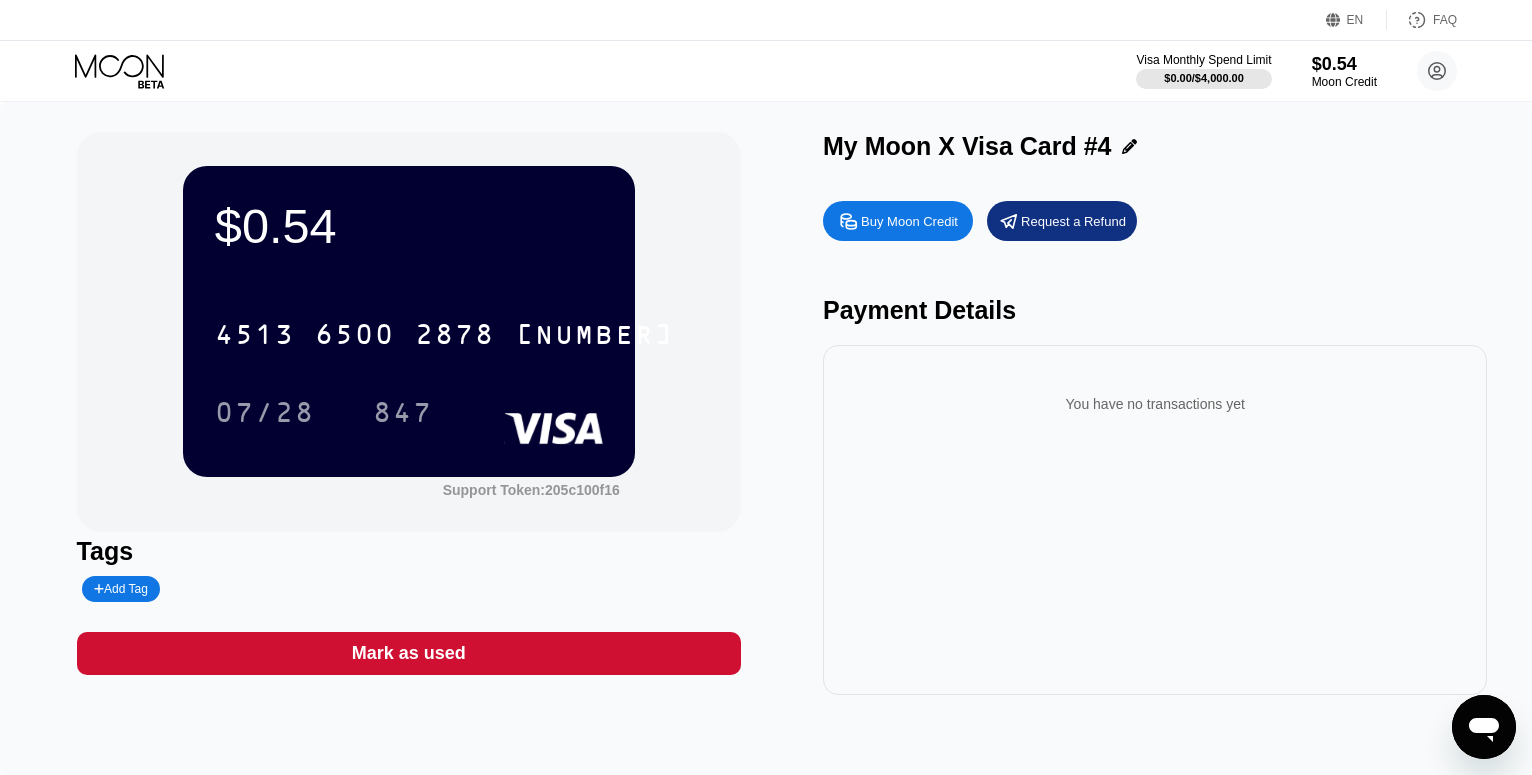 scroll, scrollTop: 0, scrollLeft: 0, axis: both 